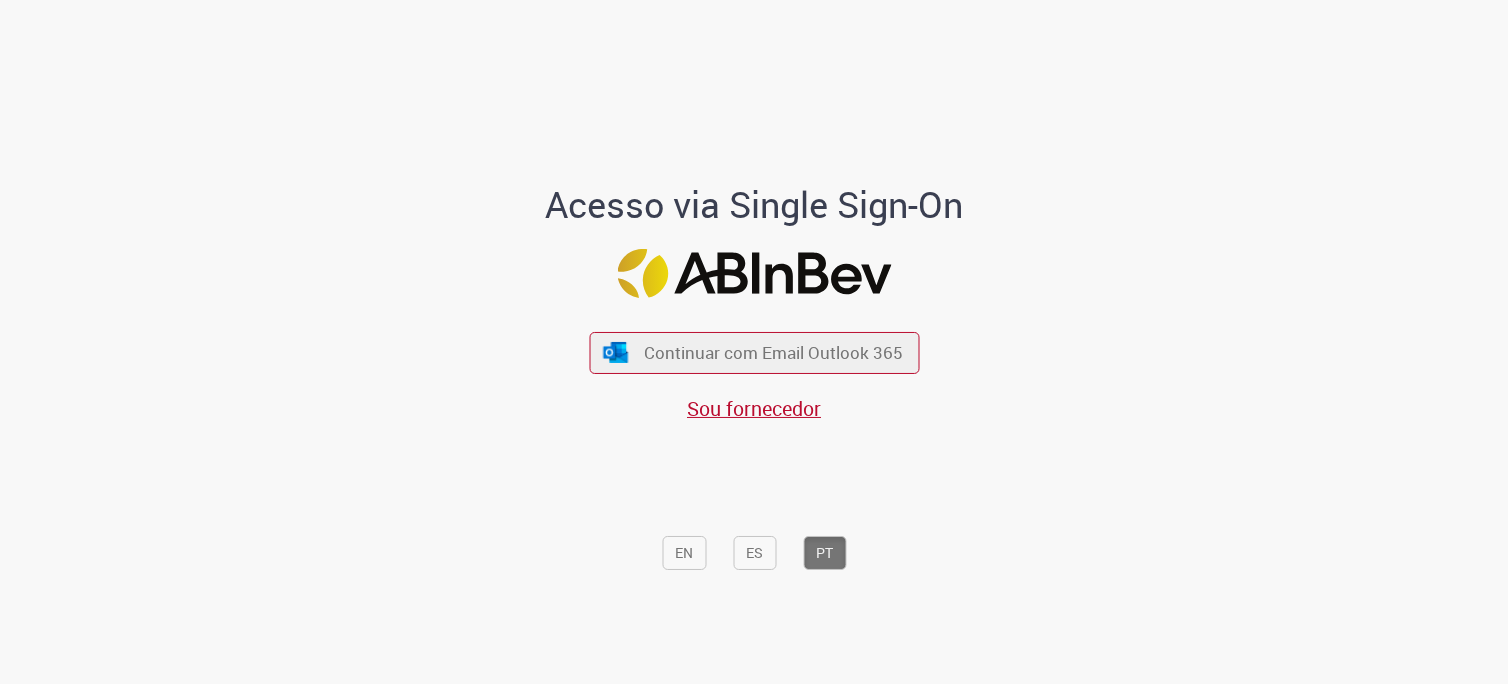scroll, scrollTop: 0, scrollLeft: 0, axis: both 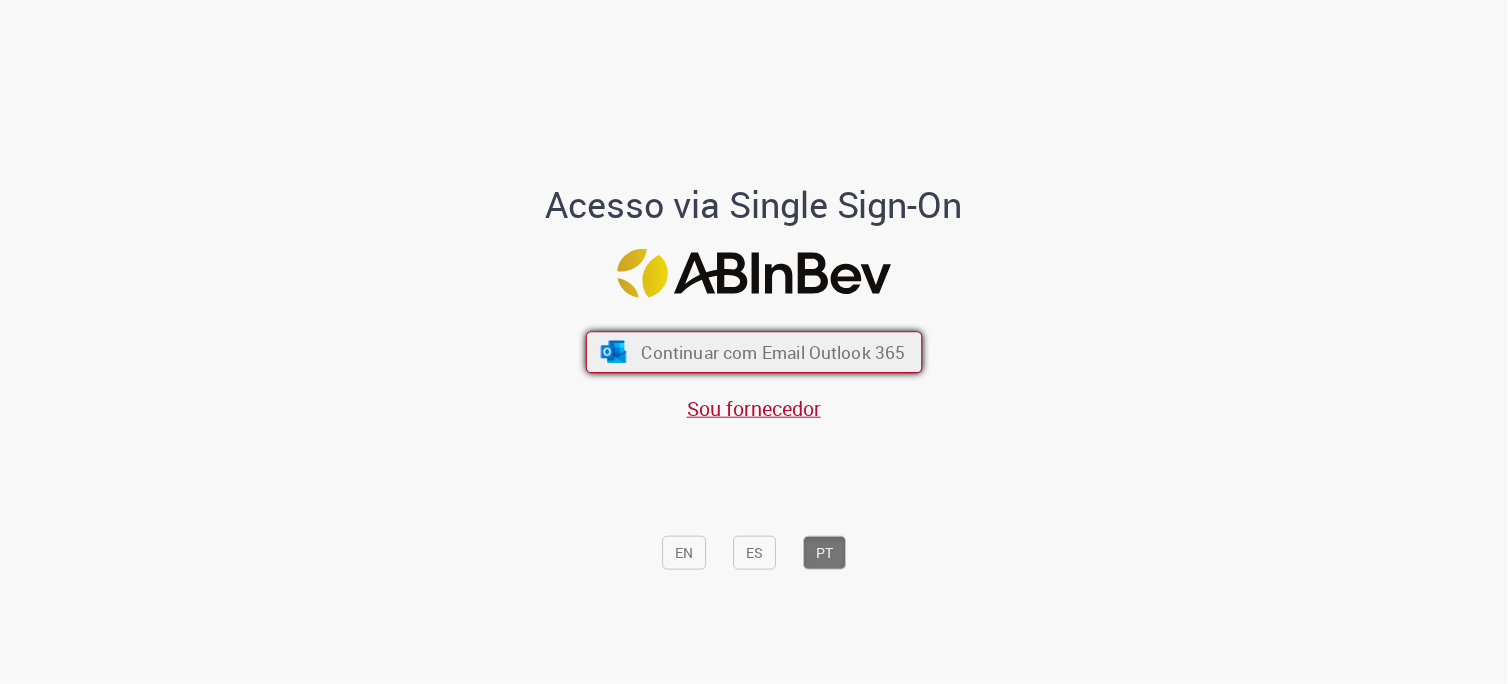 click on "Continuar com Email Outlook 365" at bounding box center (773, 352) 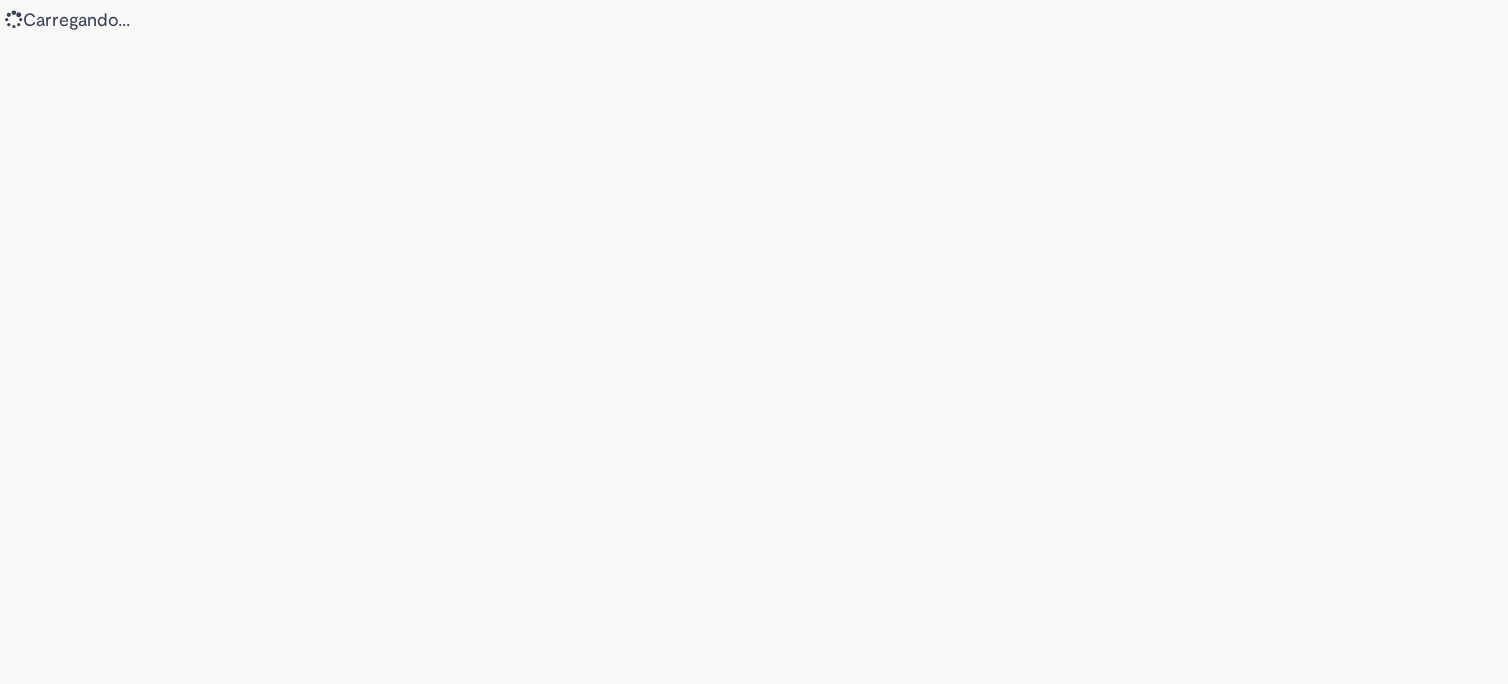 scroll, scrollTop: 0, scrollLeft: 0, axis: both 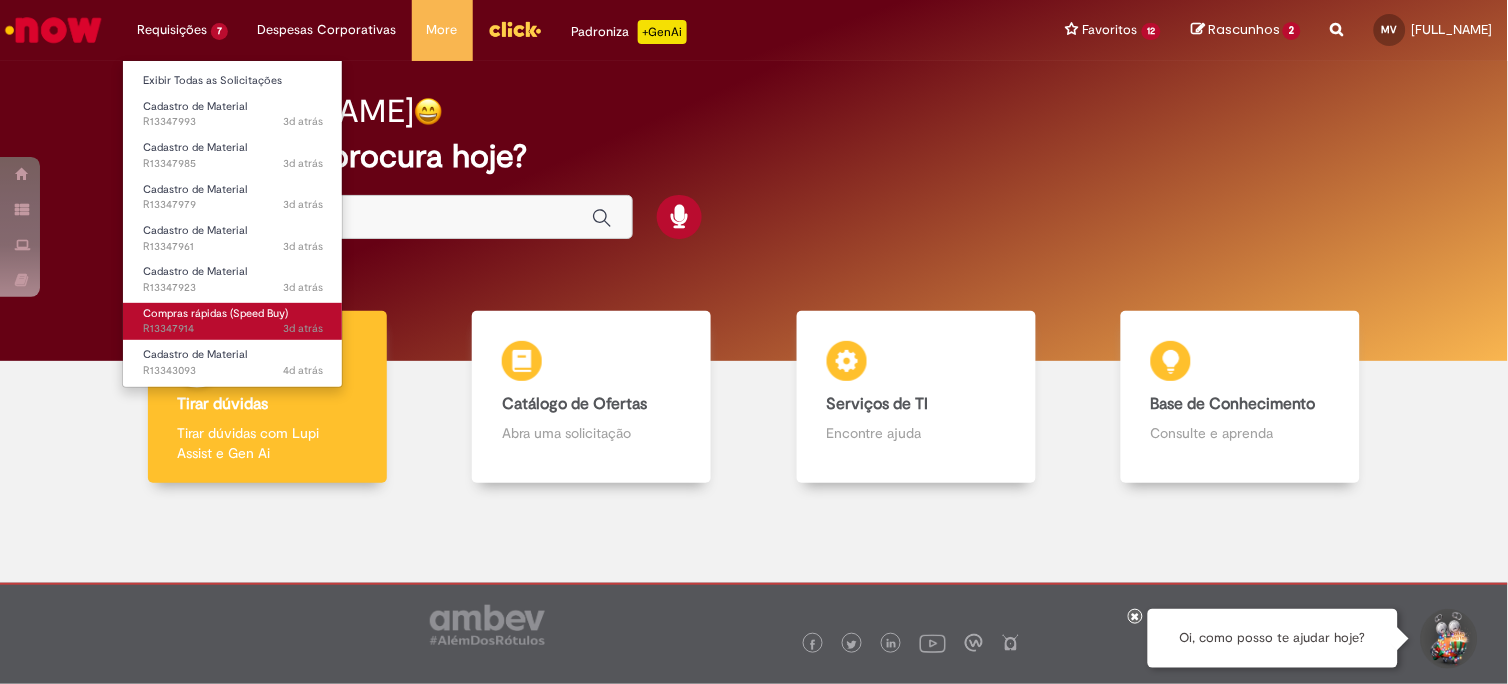 click on "Compras rápidas (Speed Buy)" at bounding box center [215, 313] 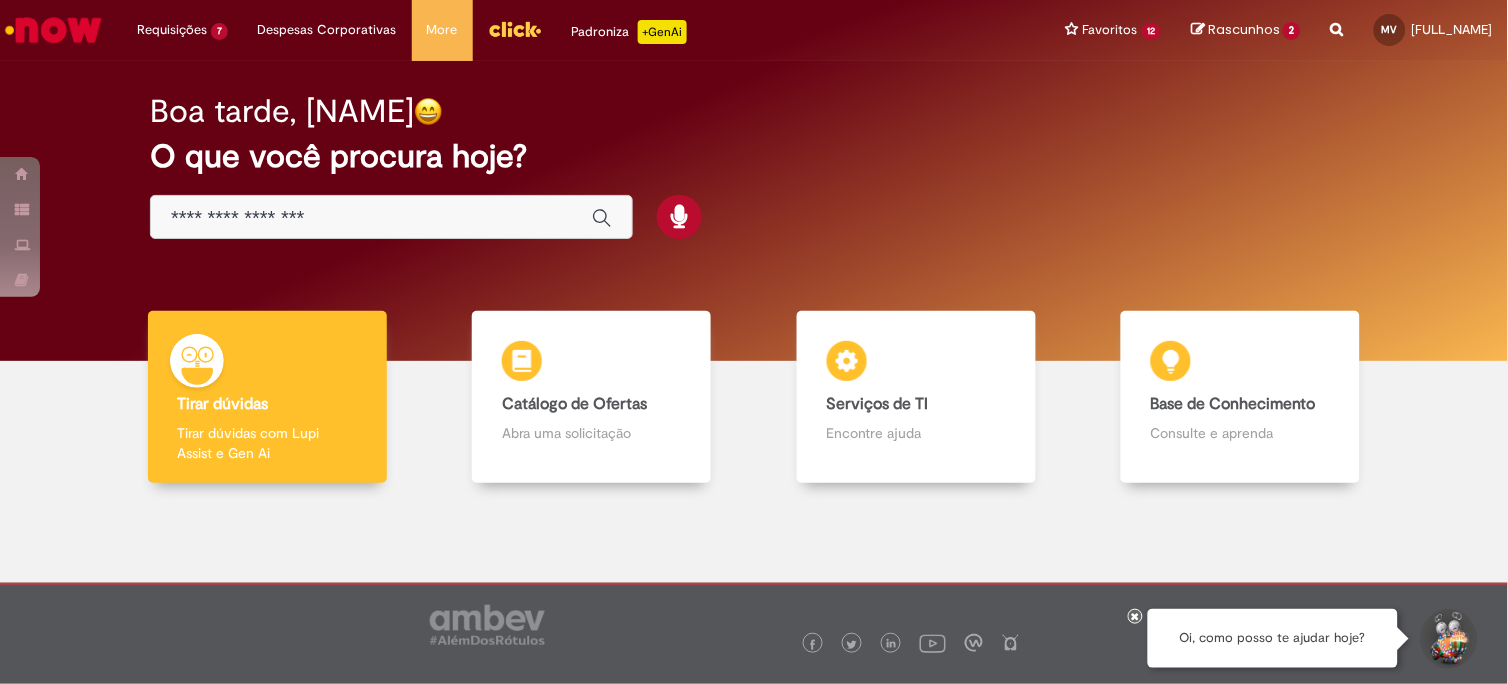 click at bounding box center (1136, 616) 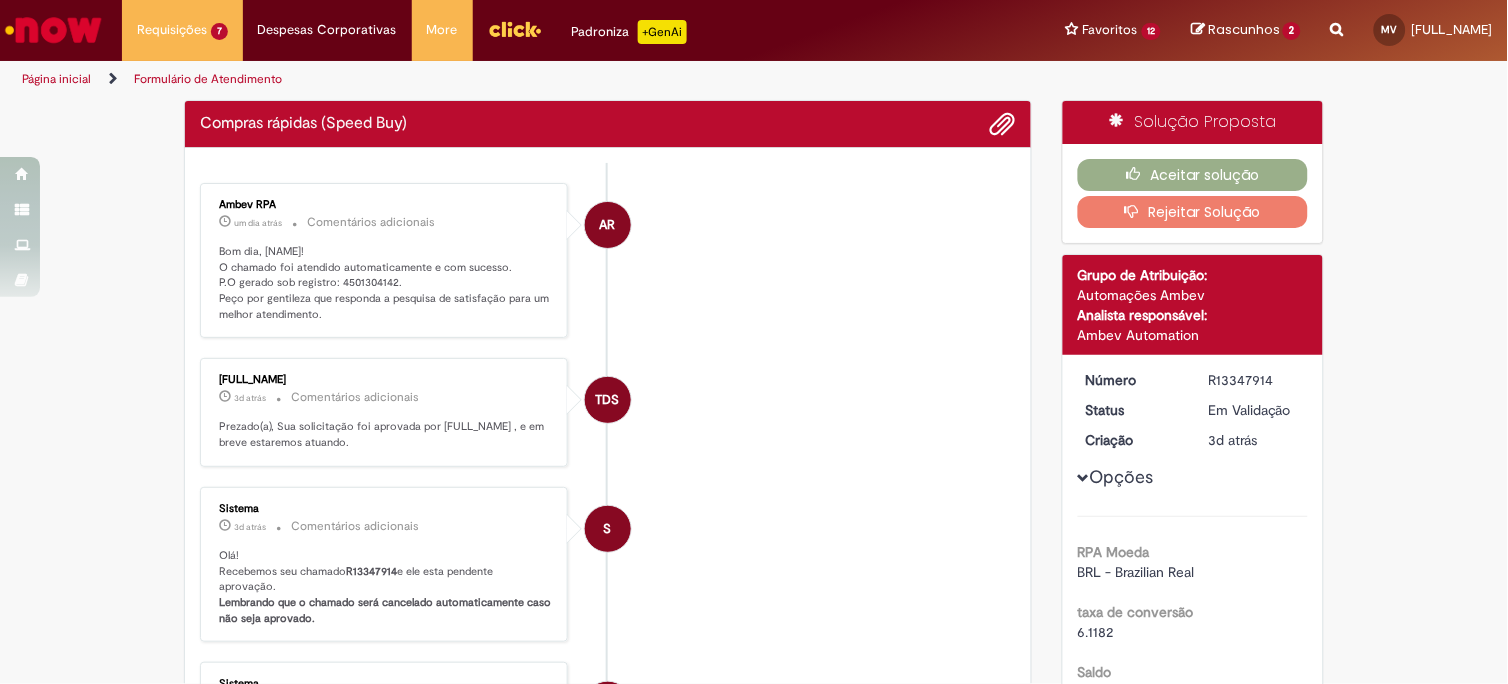 click on "Bom dia, [NAME]!
O chamado foi atendido automaticamente e com sucesso.
P.O gerado sob registro: 4501304142.
Peço por gentileza que responda a pesquisa de satisfação para um melhor atendimento." at bounding box center [385, 283] 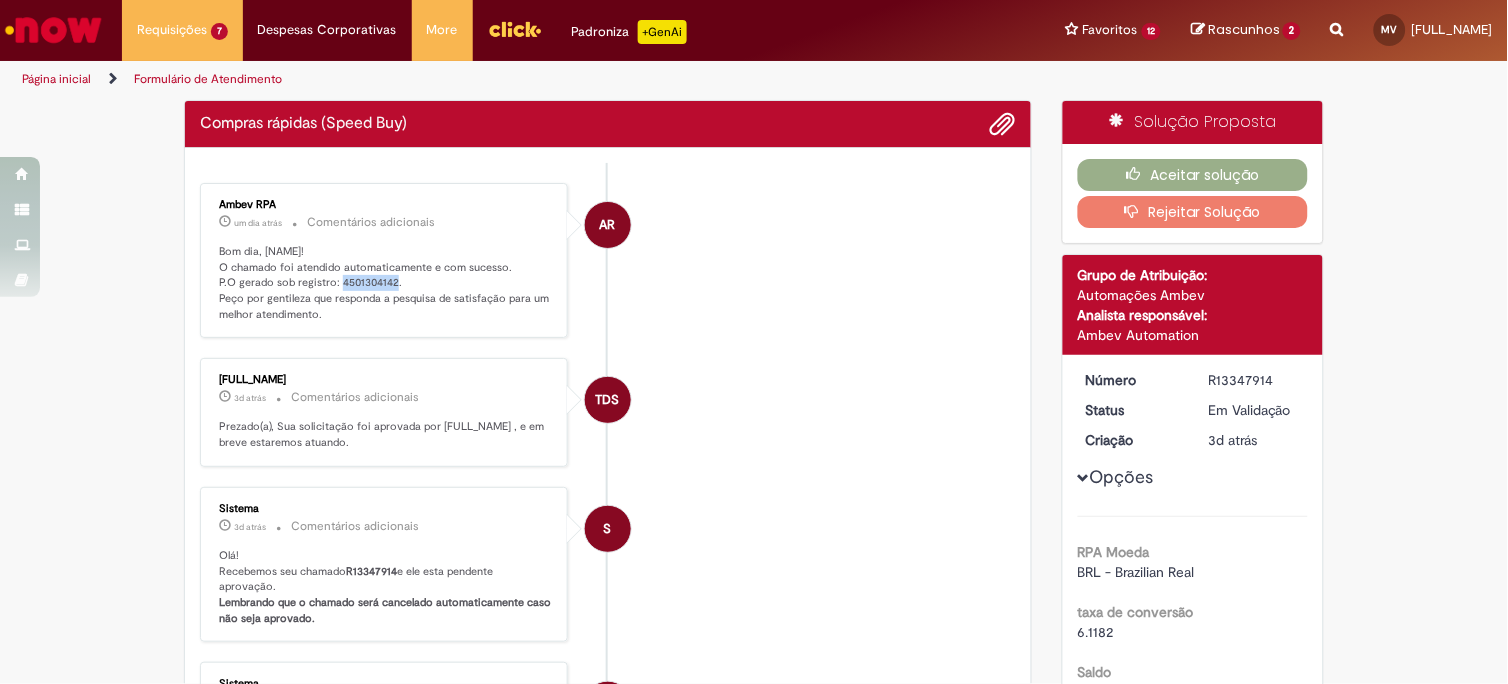 click on "Bom dia, [NAME]!
O chamado foi atendido automaticamente e com sucesso.
P.O gerado sob registro: 4501304142.
Peço por gentileza que responda a pesquisa de satisfação para um melhor atendimento." at bounding box center (385, 283) 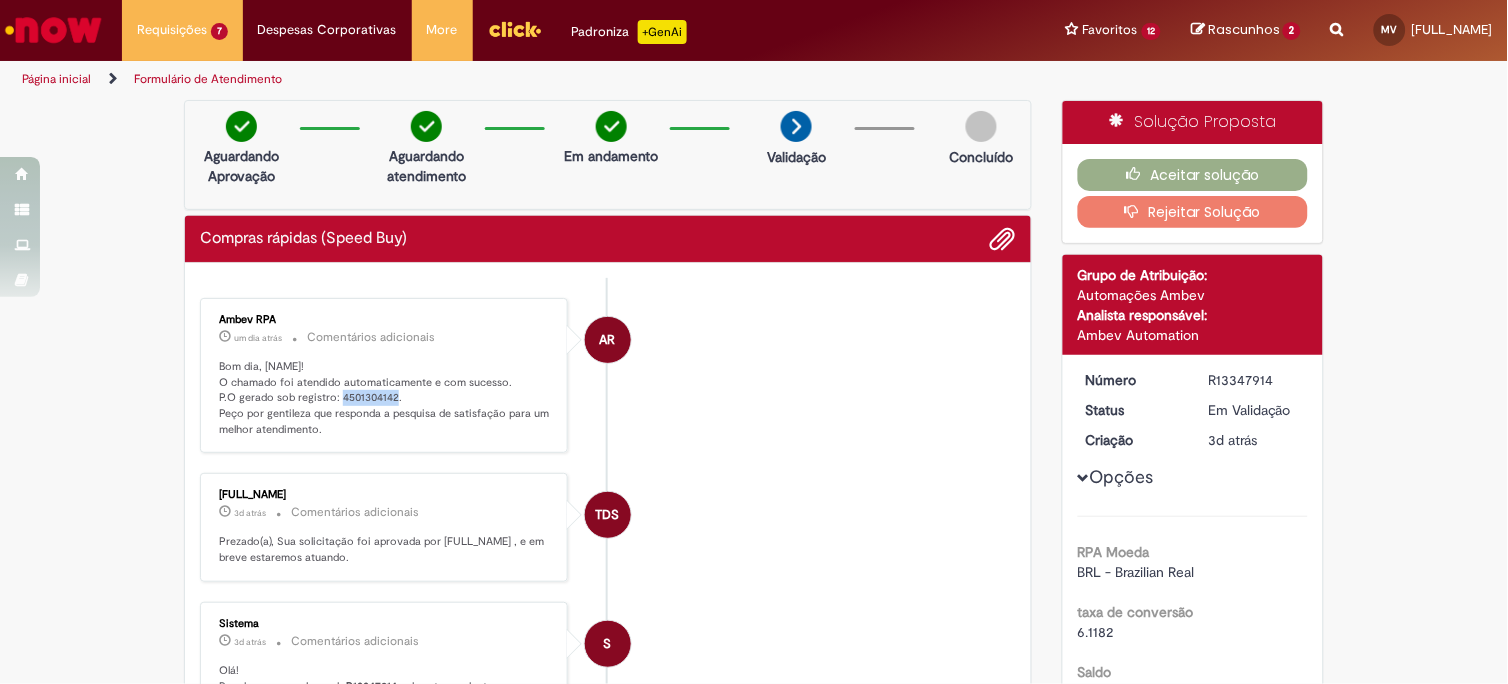 drag, startPoint x: 795, startPoint y: 227, endPoint x: 842, endPoint y: 218, distance: 47.853943 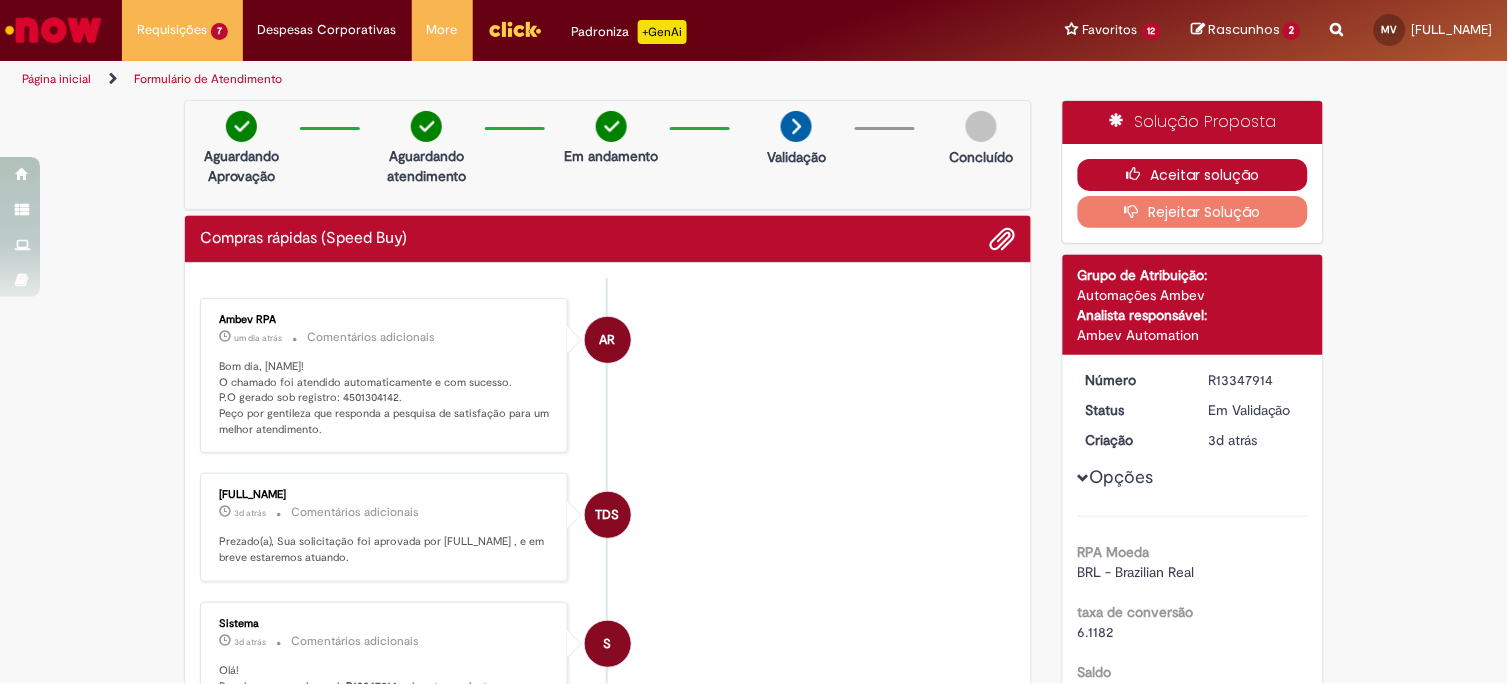 click on "Aceitar solução" at bounding box center (1193, 175) 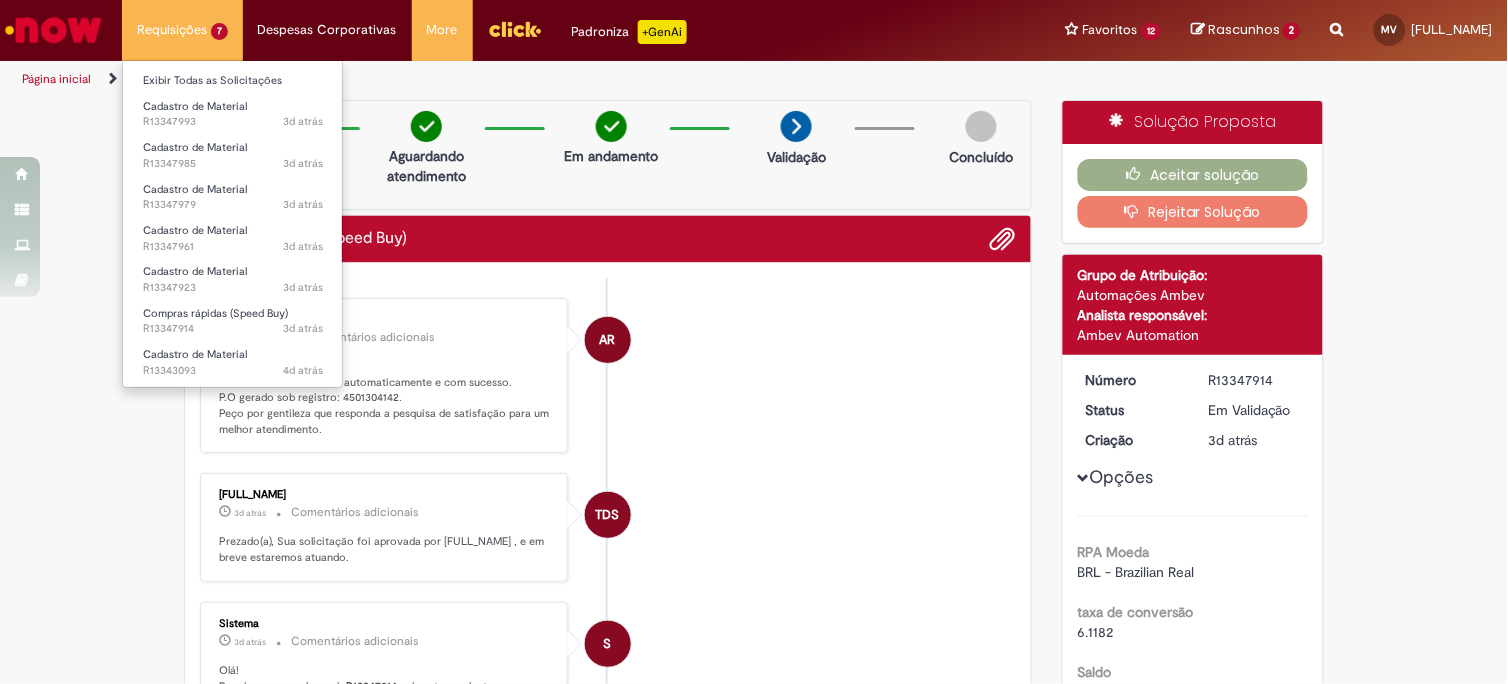 click on "Requisições   7
Exibir Todas as Solicitações
Cadastro de Material
3d atrás 3 dias atrás  R13347993
Cadastro de Material
3d atrás 3 dias atrás  R13347985
Cadastro de Material
3d atrás 3 dias atrás  R13347979
Cadastro de Material
3d atrás 3 dias atrás  R13347961
Cadastro de Material
3d atrás 3 dias atrás  R13347923
Compras rápidas (Speed Buy)
3d atrás 3 dias atrás  R13347914
Cadastro de Material
4d atrás 4 dias atrás  R13343093" at bounding box center (182, 30) 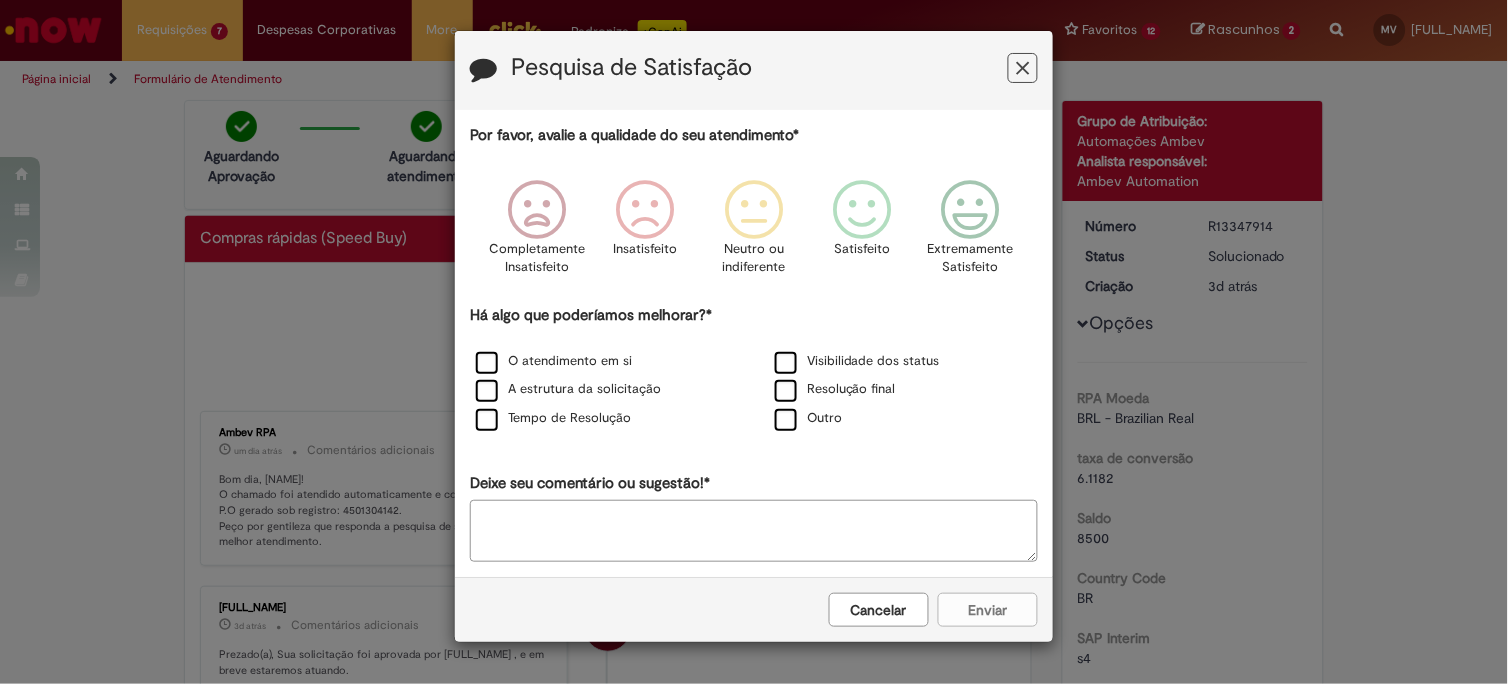 drag, startPoint x: 1040, startPoint y: 71, endPoint x: 1018, endPoint y: 88, distance: 27.802877 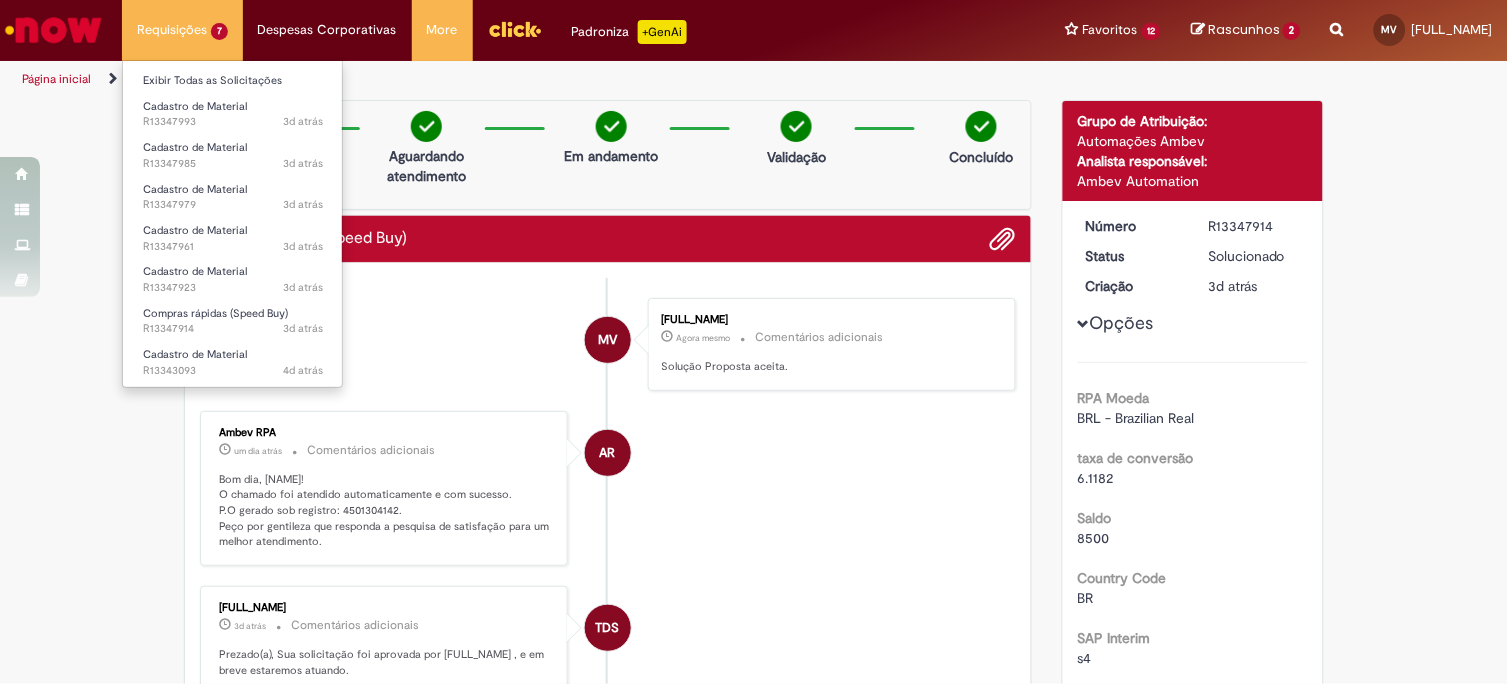 click on "Requisições   7
Exibir Todas as Solicitações
Cadastro de Material
3d atrás 3 dias atrás  R13347993
Cadastro de Material
3d atrás 3 dias atrás  R13347985
Cadastro de Material
3d atrás 3 dias atrás  R13347979
Cadastro de Material
3d atrás 3 dias atrás  R13347961
Cadastro de Material
3d atrás 3 dias atrás  R13347923
Compras rápidas (Speed Buy)
3d atrás 3 dias atrás  R13347914
Cadastro de Material
4d atrás 4 dias atrás  R13343093" at bounding box center [182, 30] 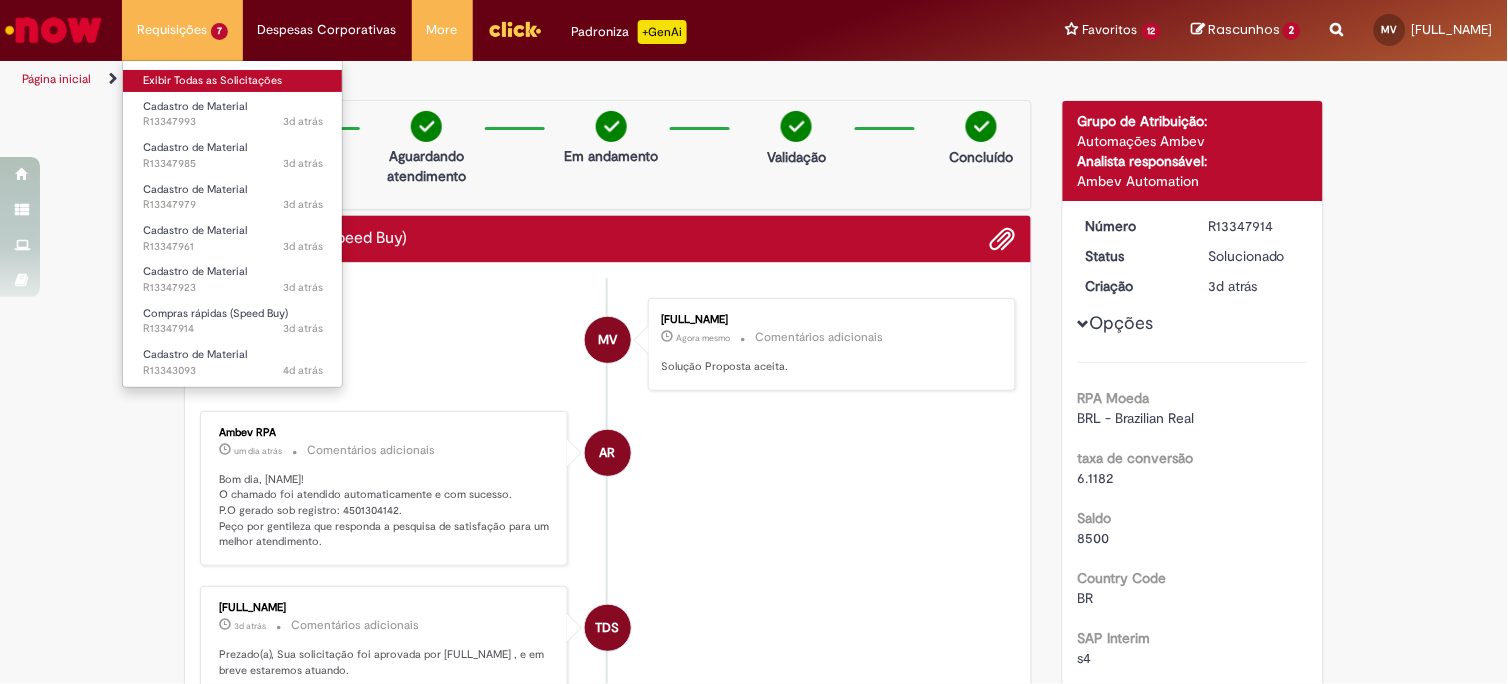 click on "Exibir Todas as Solicitações" at bounding box center (233, 81) 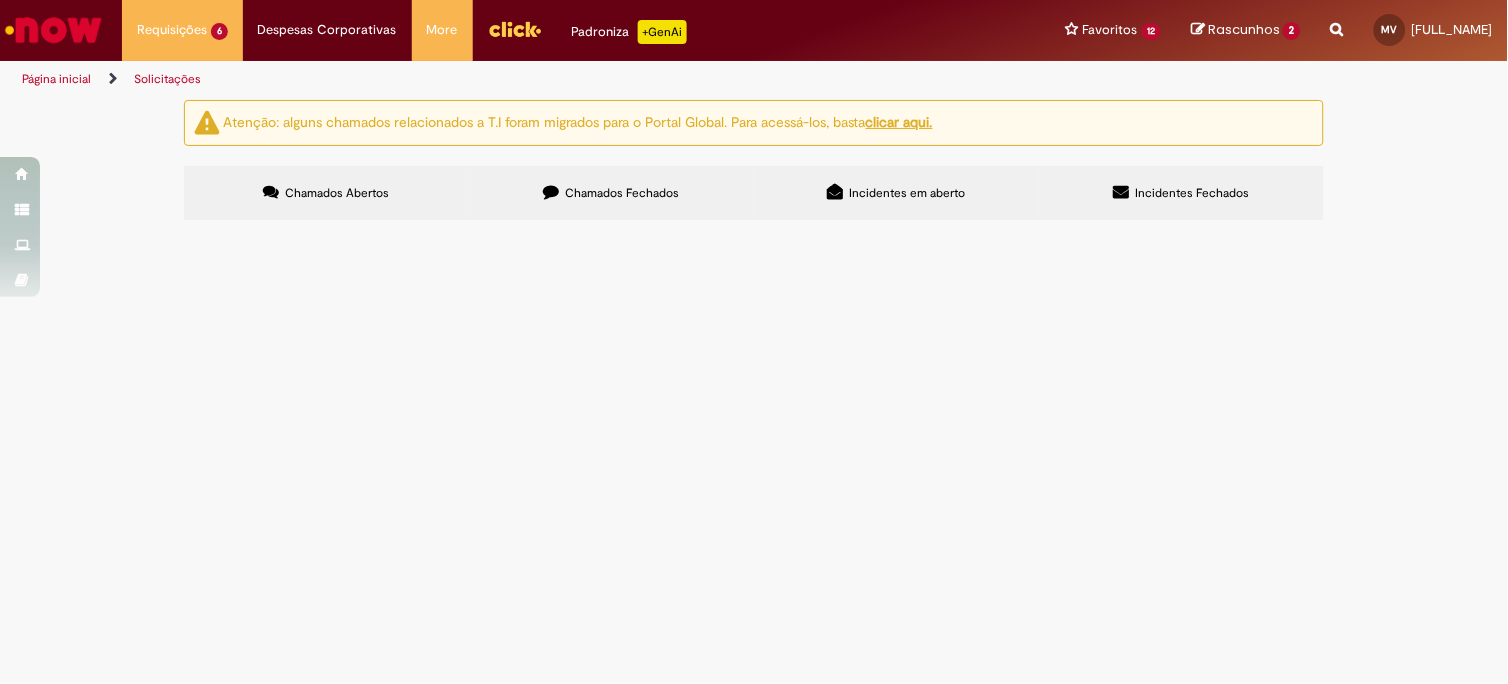 click on "Chamados Fechados" at bounding box center [611, 193] 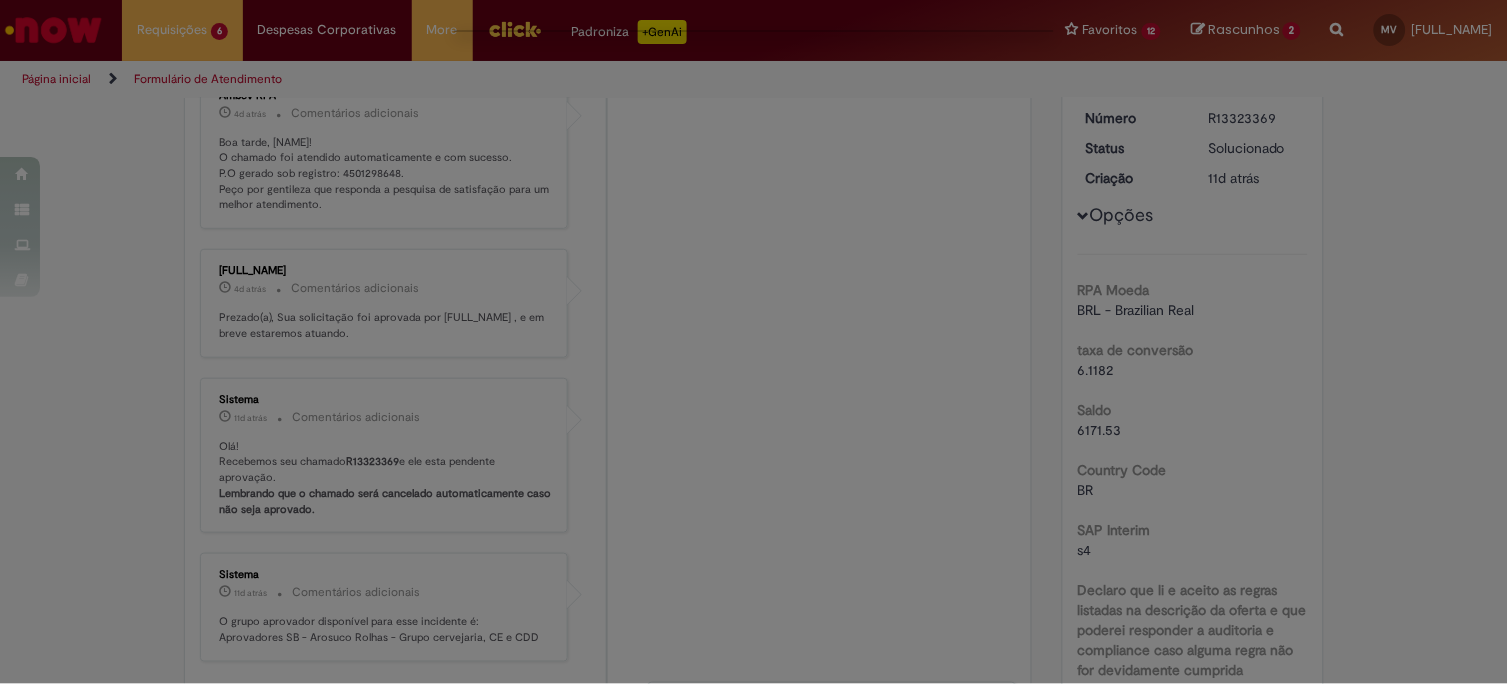 scroll, scrollTop: 0, scrollLeft: 0, axis: both 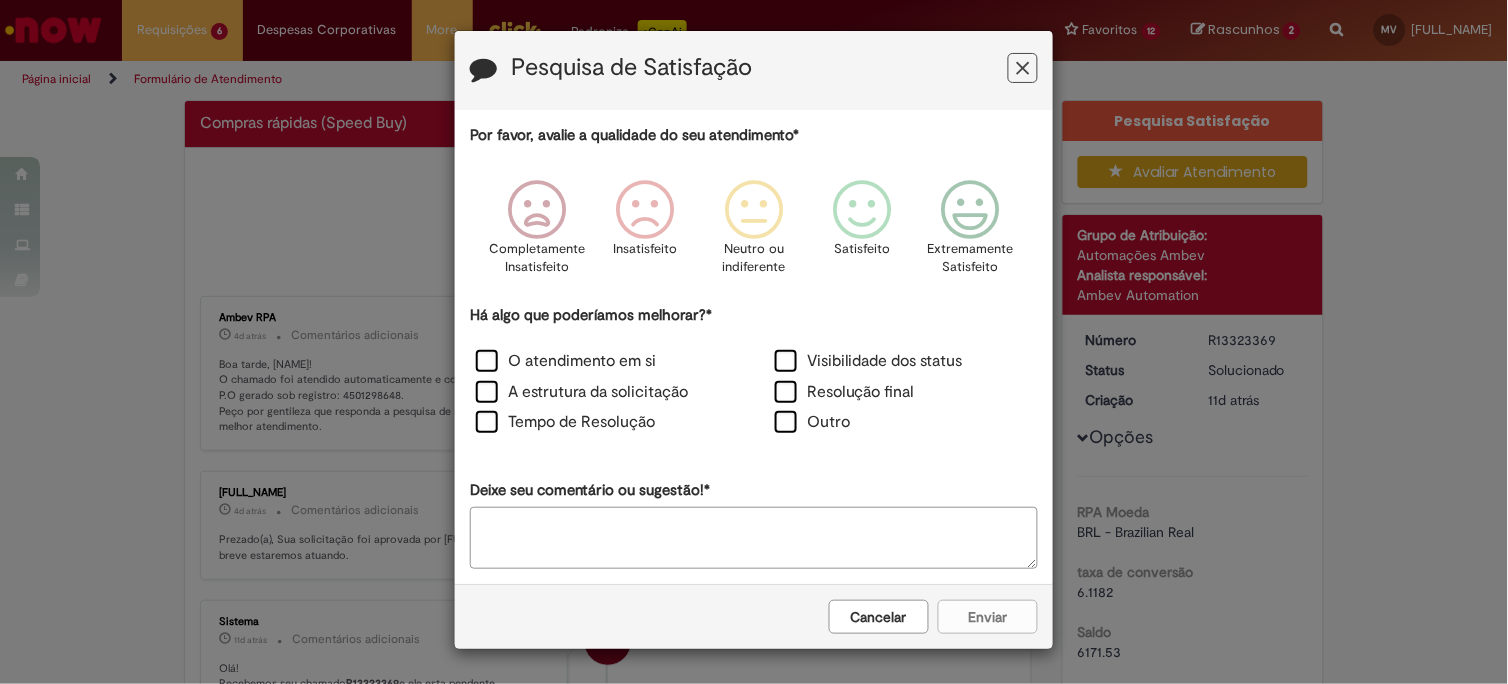 click at bounding box center (1023, 68) 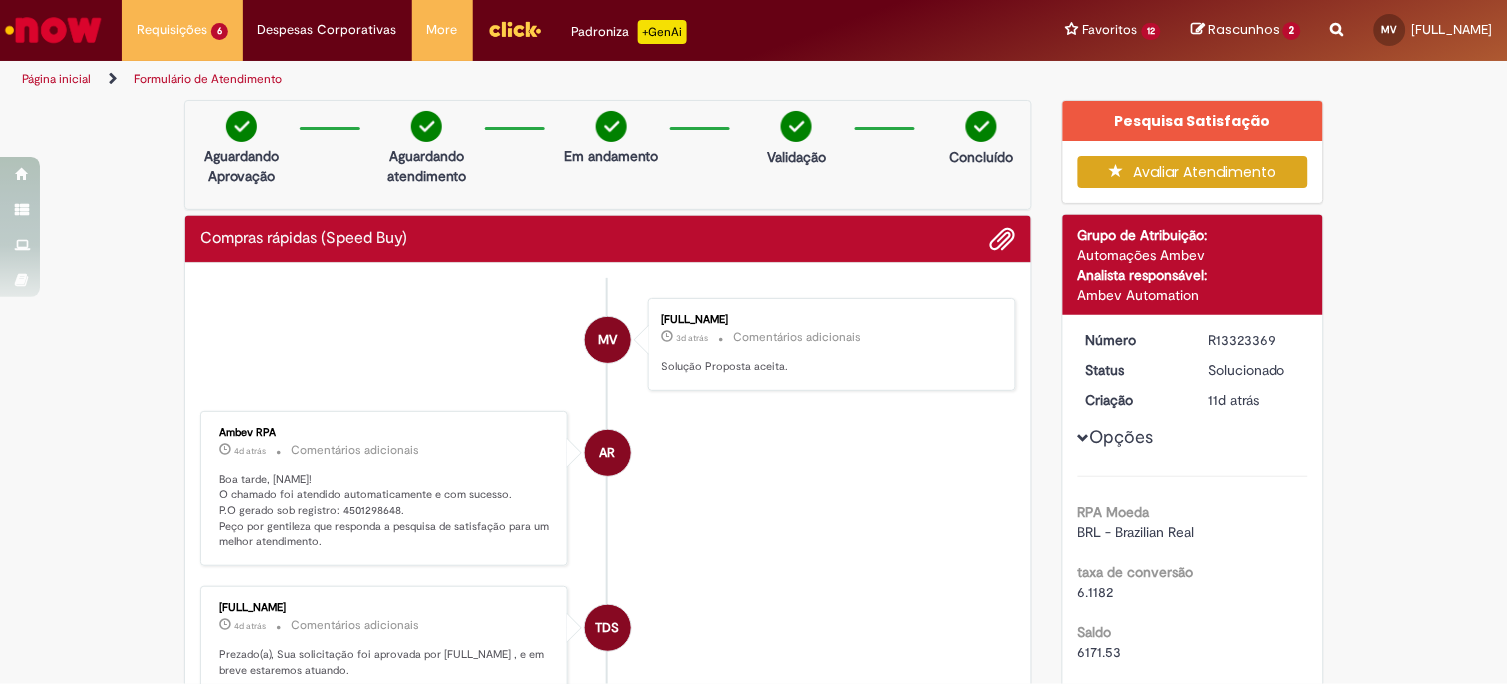 click on "MV
[FULL_NAME]
3d atrás 3 dias atrás     Comentários adicionais
Solução Proposta aceita." at bounding box center [608, 344] 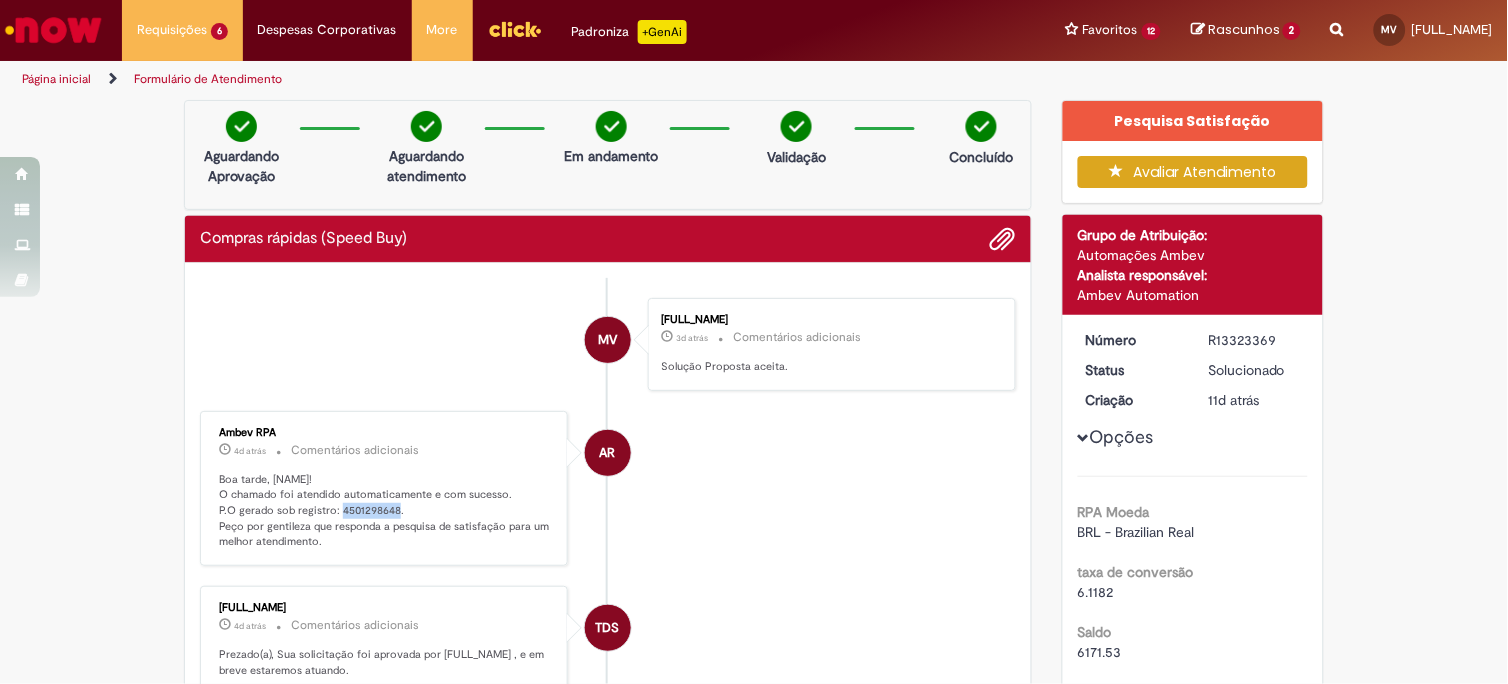 click on "Boa tarde, [NAME]!
O chamado foi atendido automaticamente e com sucesso.
P.O gerado sob registro: 4501298648.
Peço por gentileza que responda a pesquisa de satisfação para um melhor atendimento." at bounding box center [385, 511] 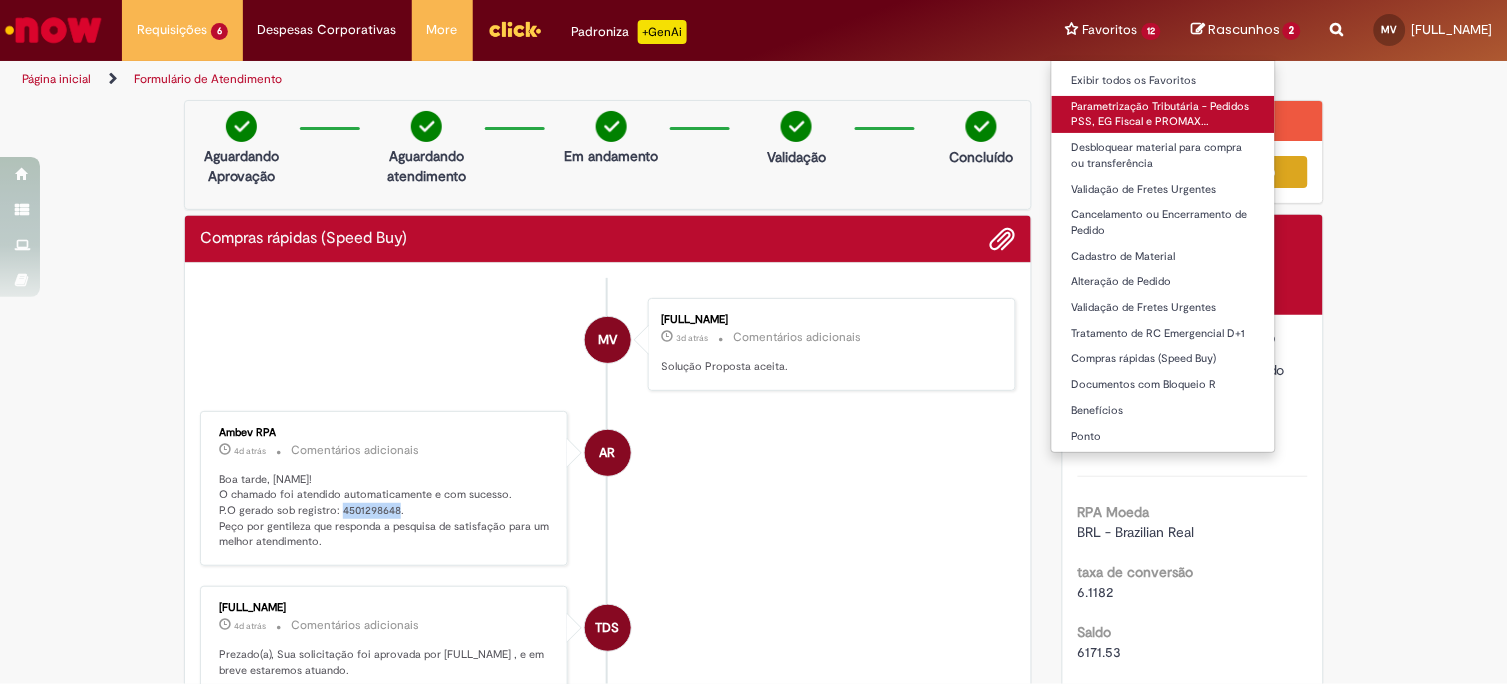 click on "Parametrização Tributária - Pedidos PSS, EG Fiscal e PROMAX…" at bounding box center [1164, 114] 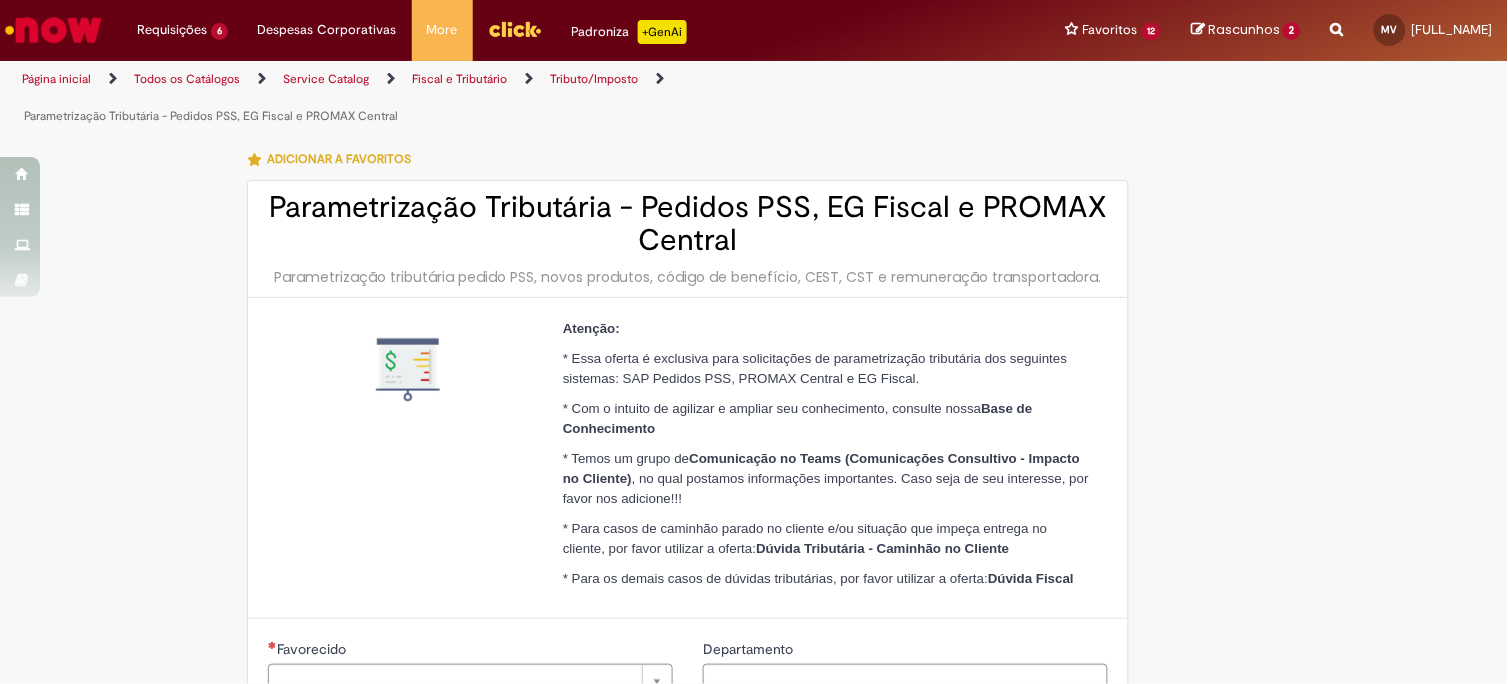 type on "********" 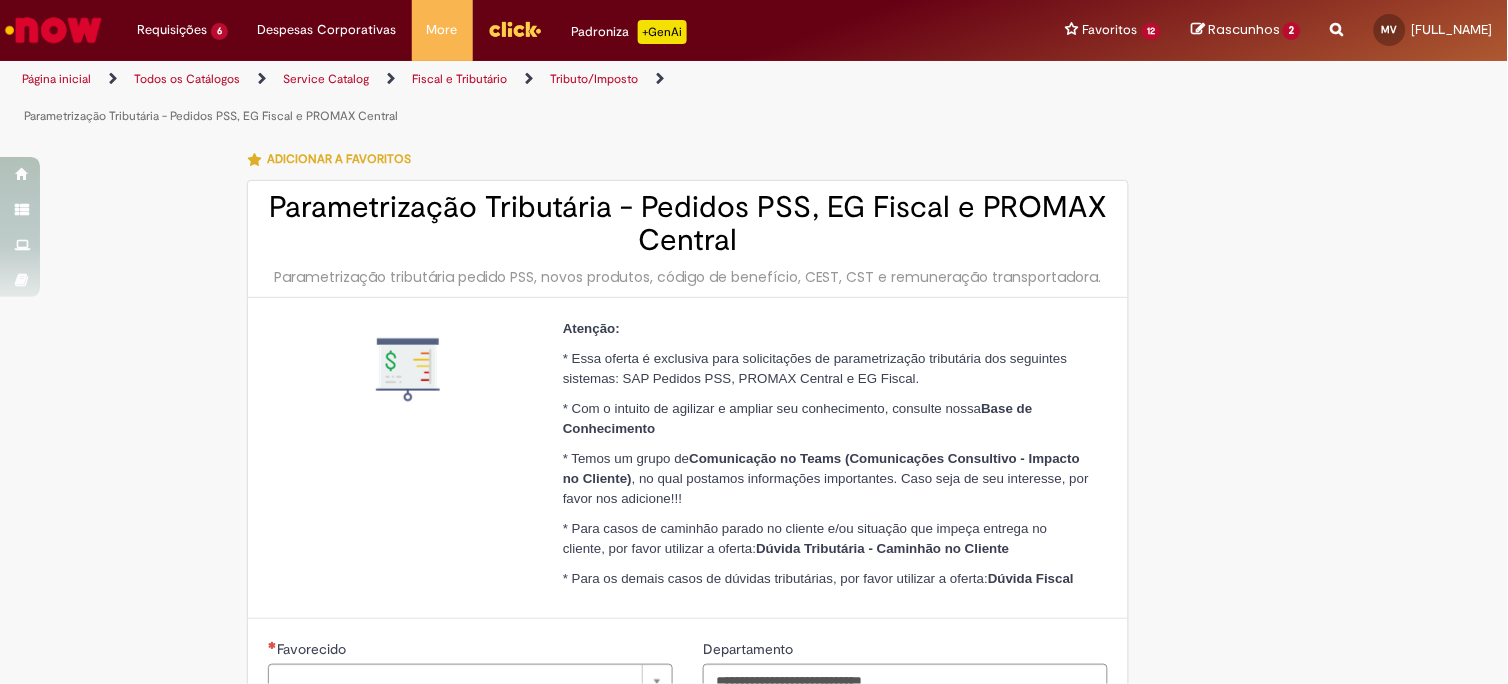 type on "**********" 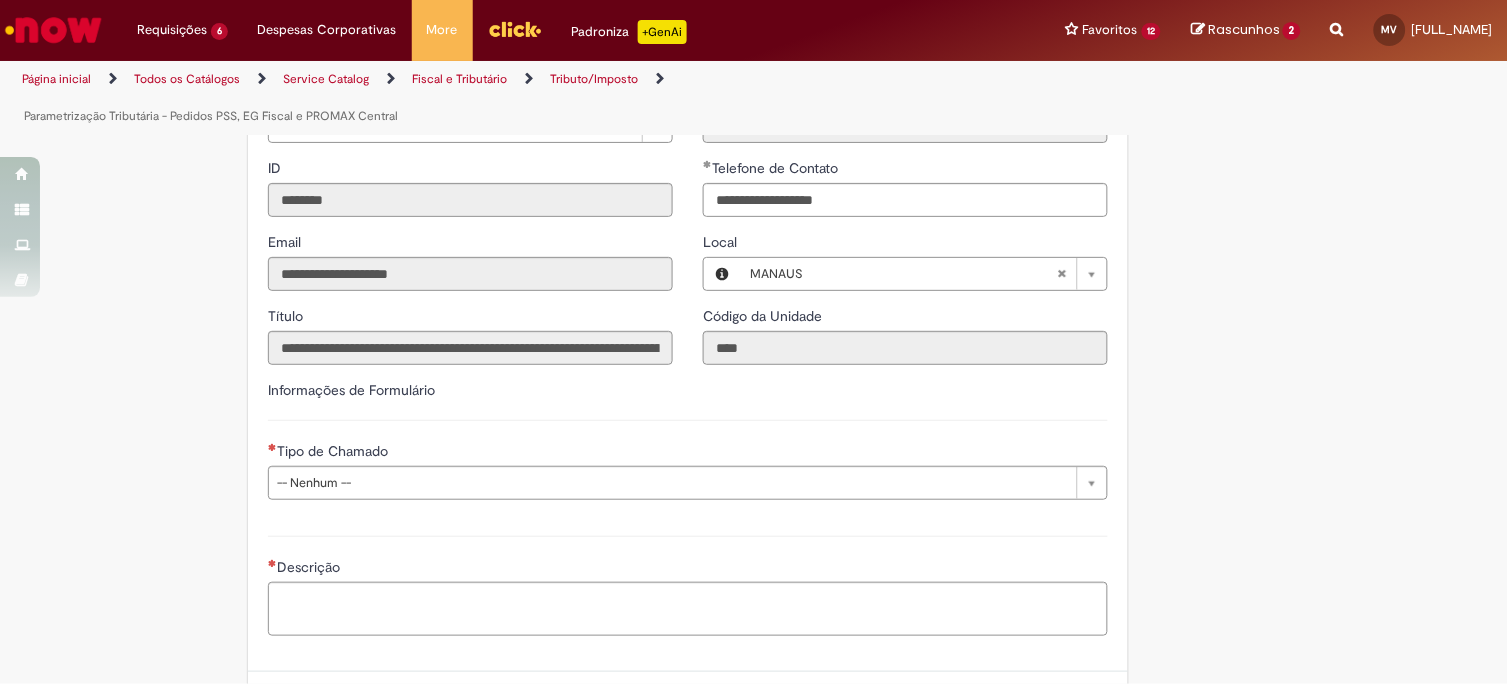 scroll, scrollTop: 666, scrollLeft: 0, axis: vertical 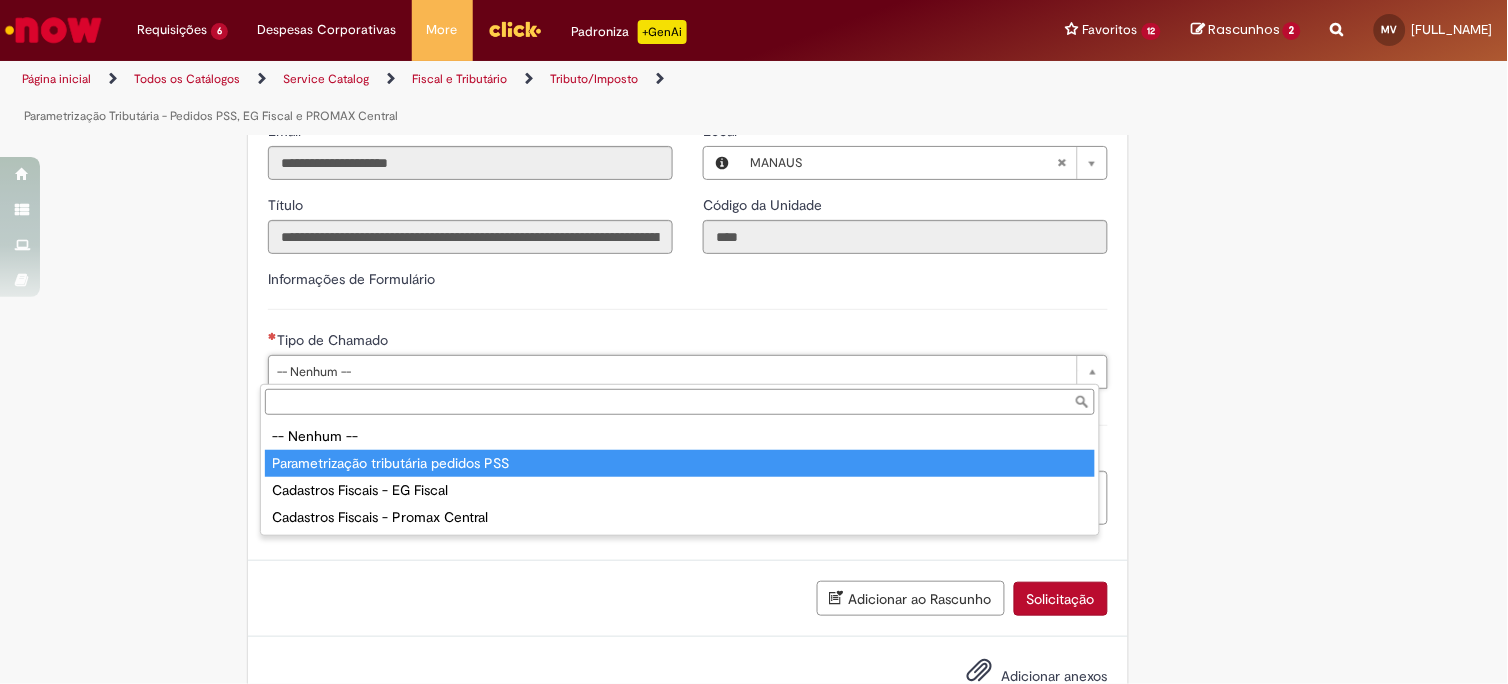 type on "**********" 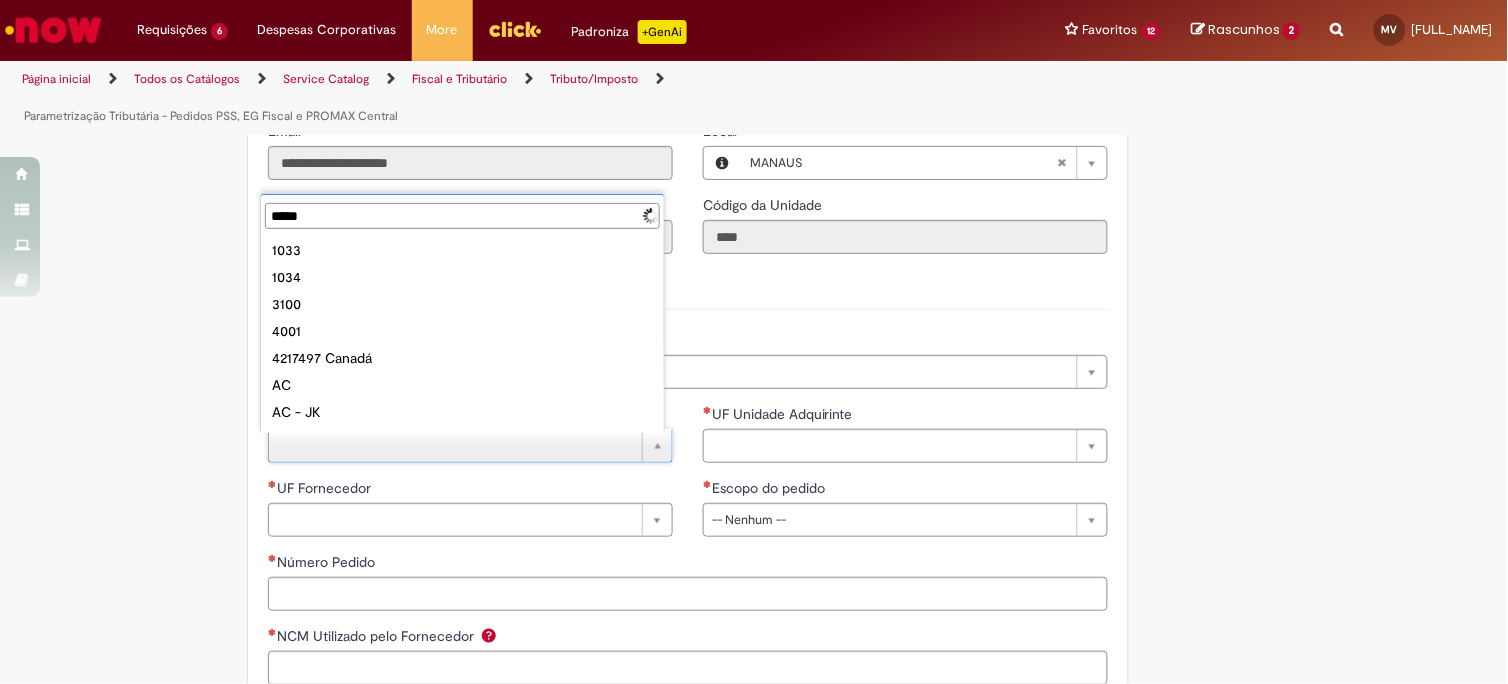 type on "******" 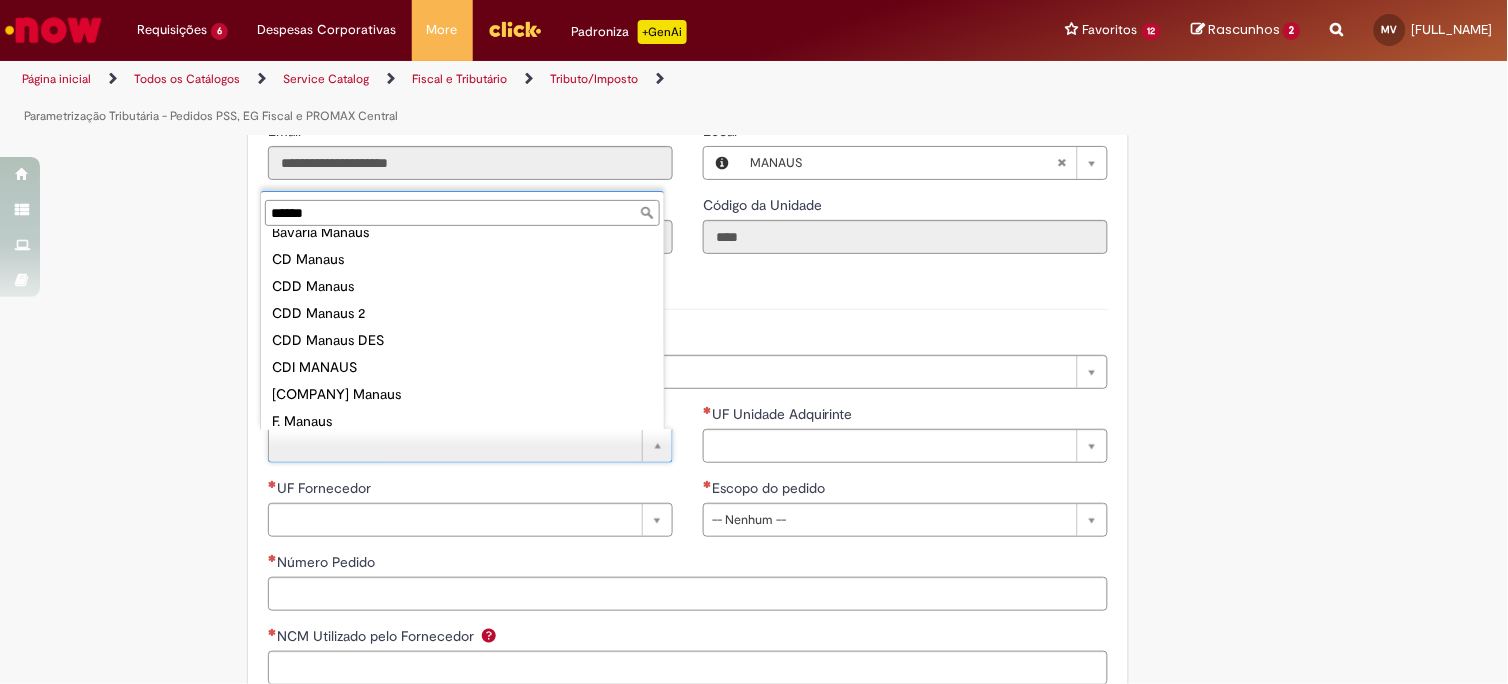 scroll, scrollTop: 42, scrollLeft: 0, axis: vertical 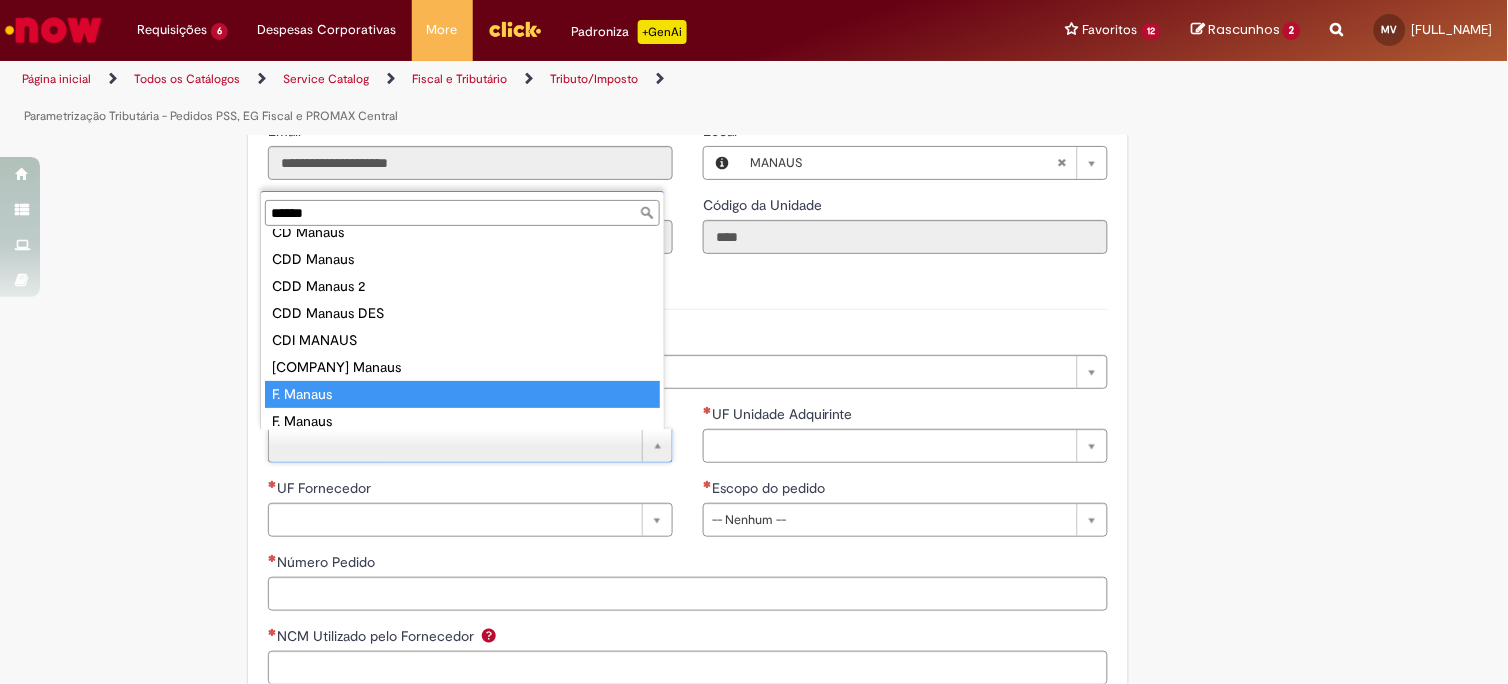 type on "*********" 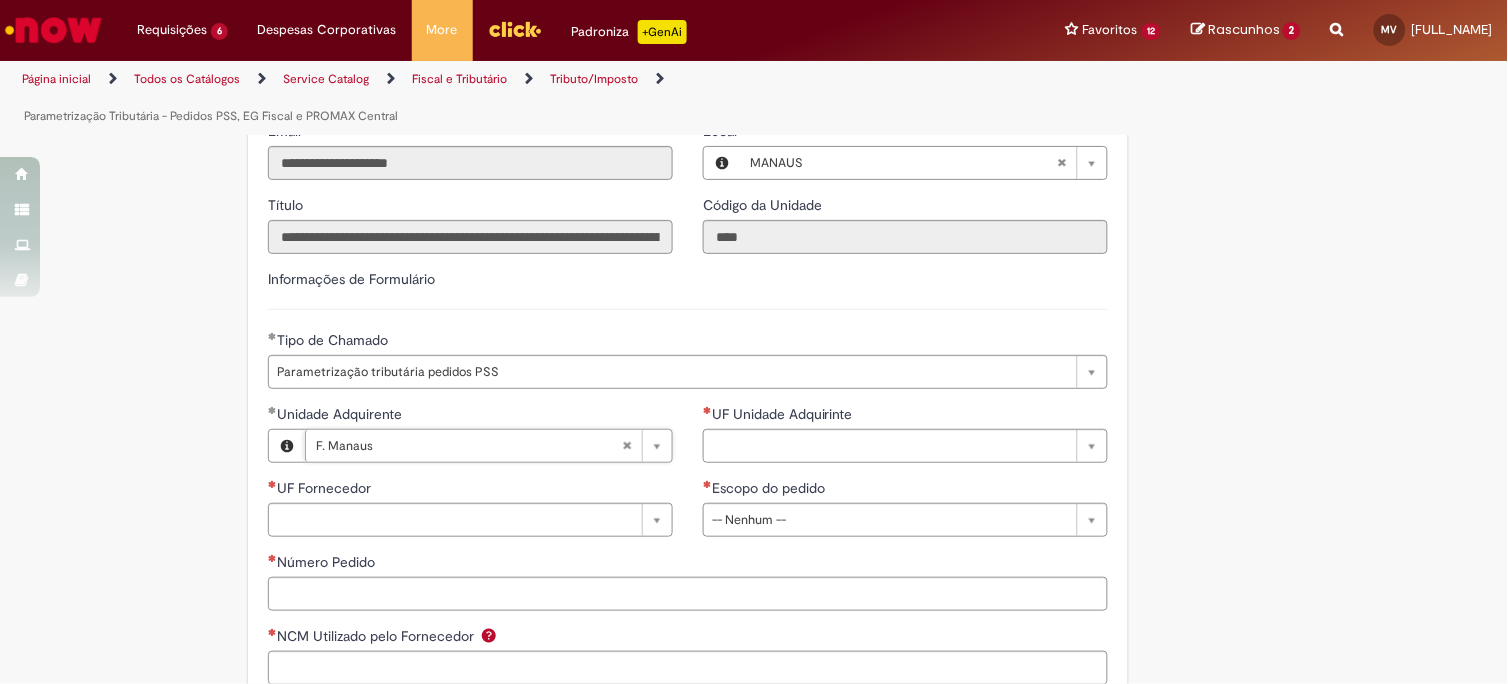 click on "UF Unidade Adquirinte" at bounding box center (905, 416) 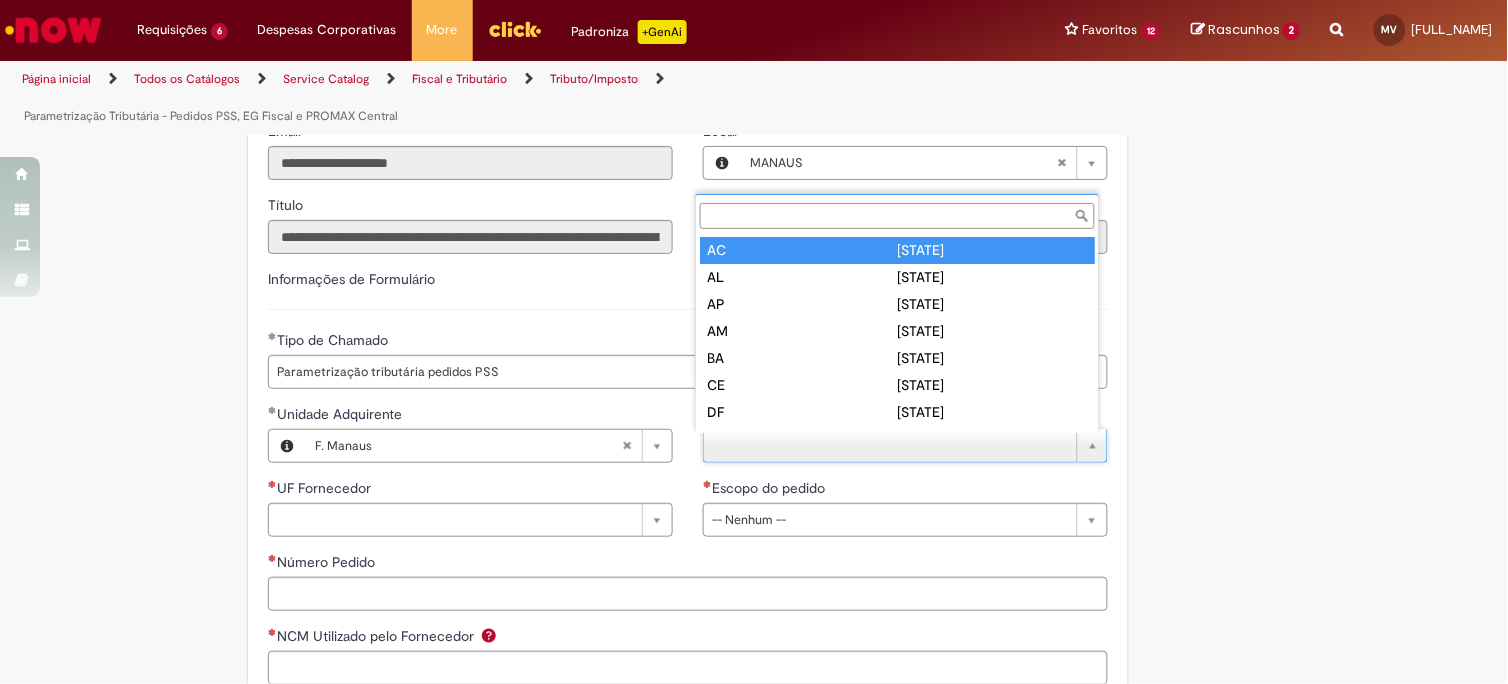 scroll, scrollTop: 15, scrollLeft: 0, axis: vertical 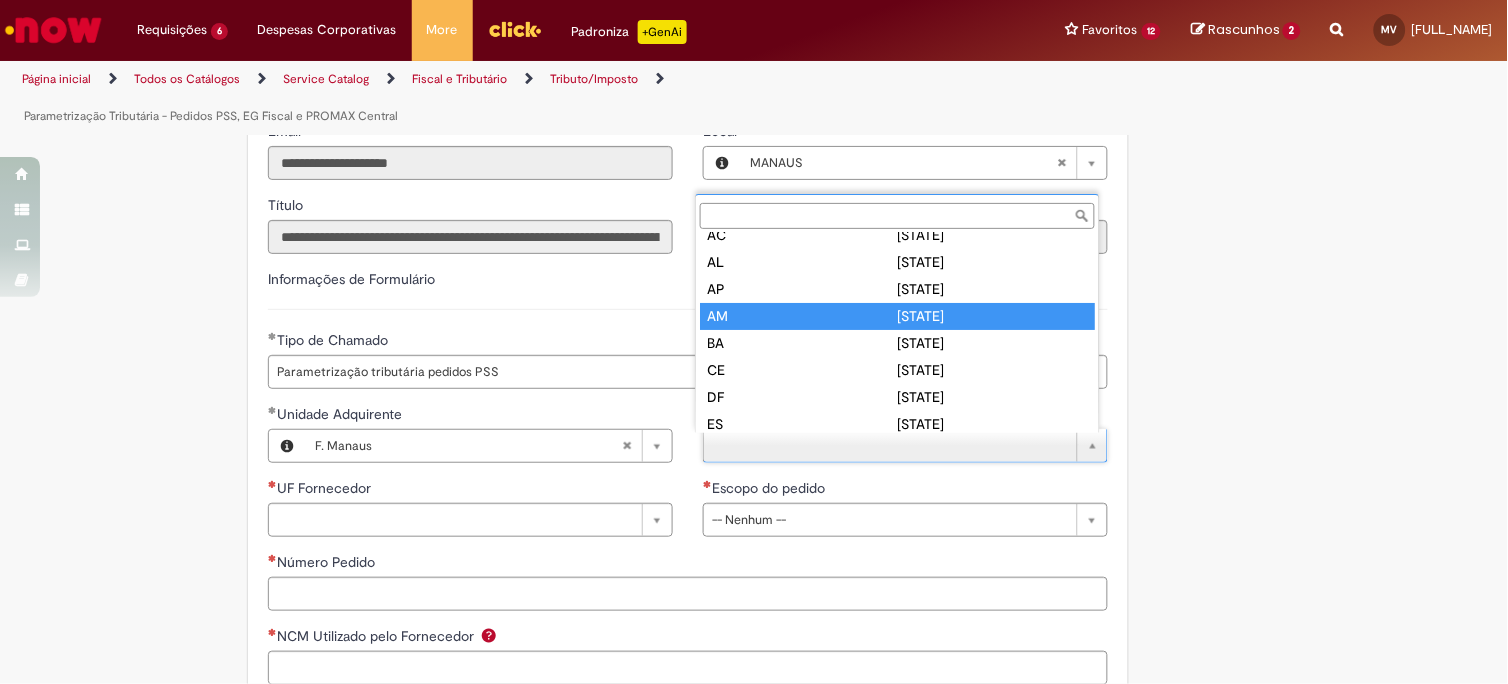 type on "**" 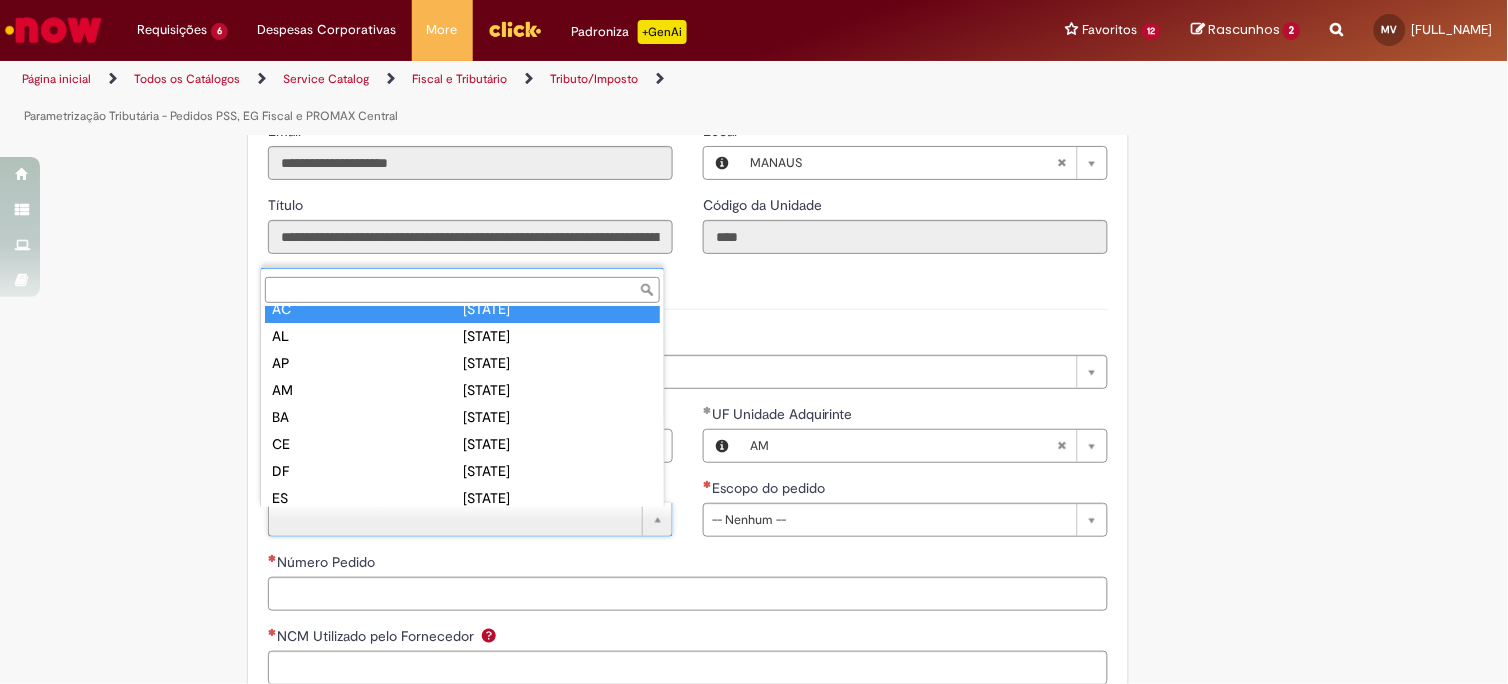 scroll, scrollTop: 0, scrollLeft: 0, axis: both 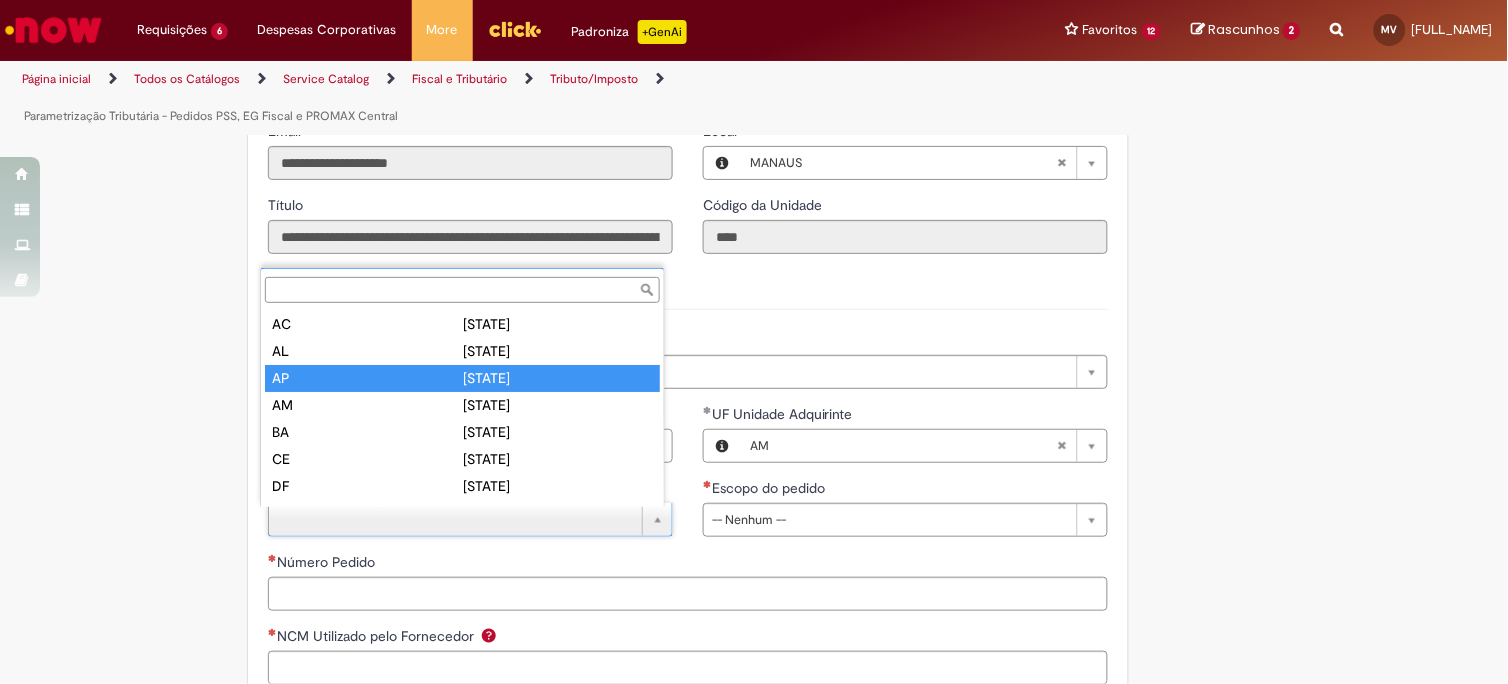 type on "**" 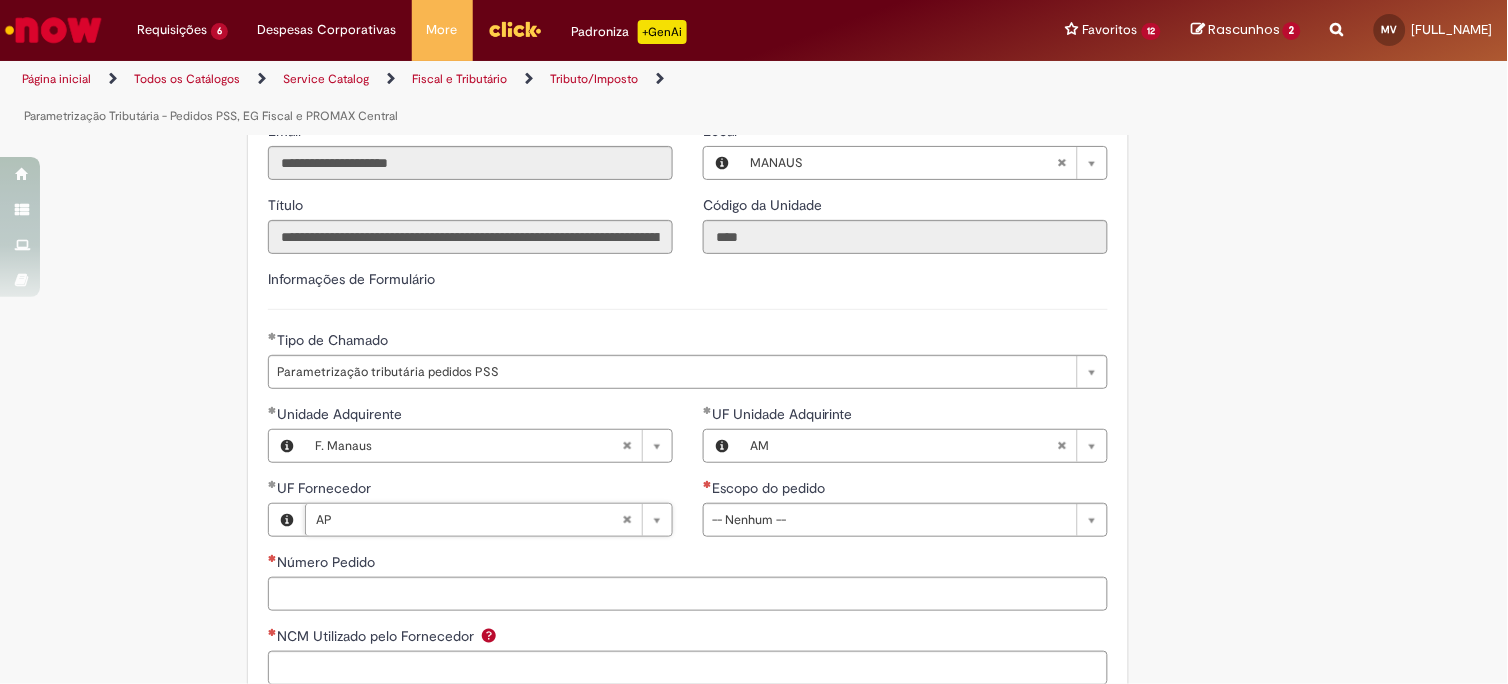 type 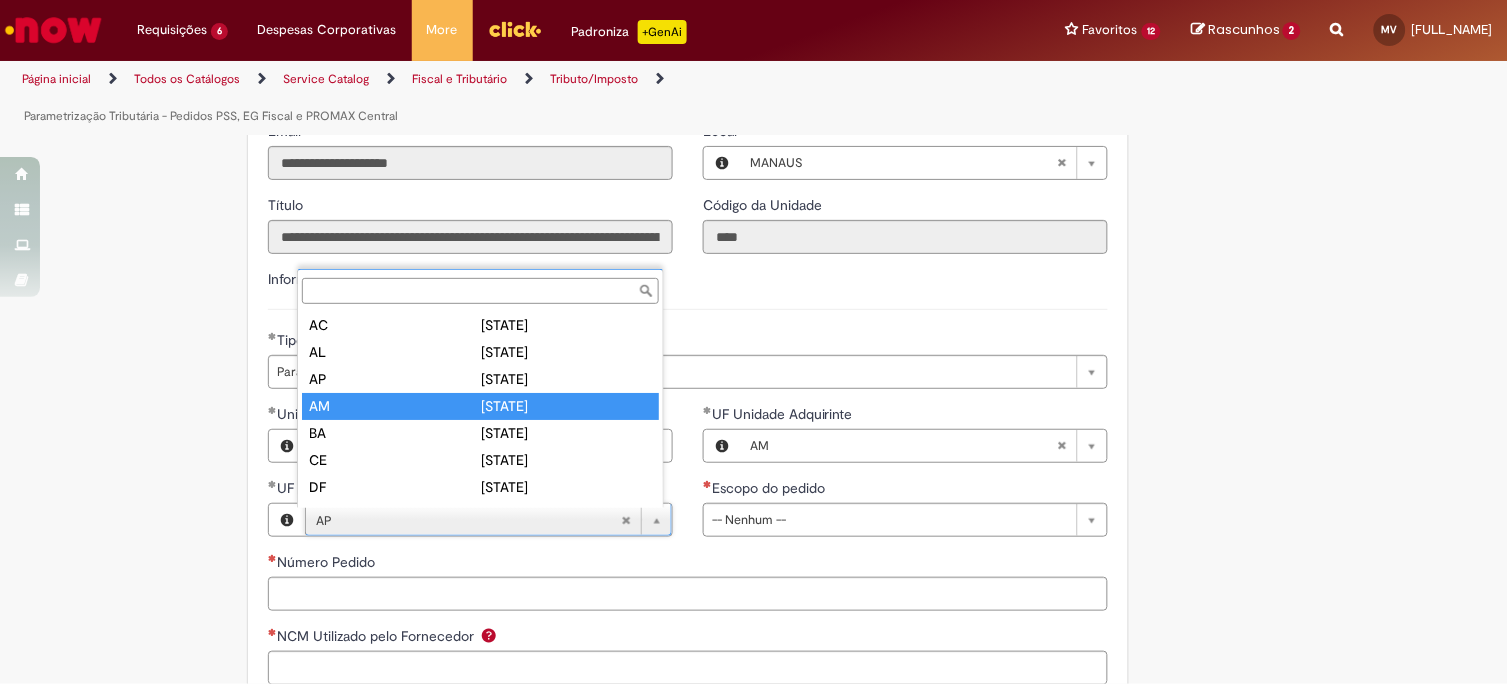drag, startPoint x: 583, startPoint y: 405, endPoint x: 728, endPoint y: 632, distance: 269.3585 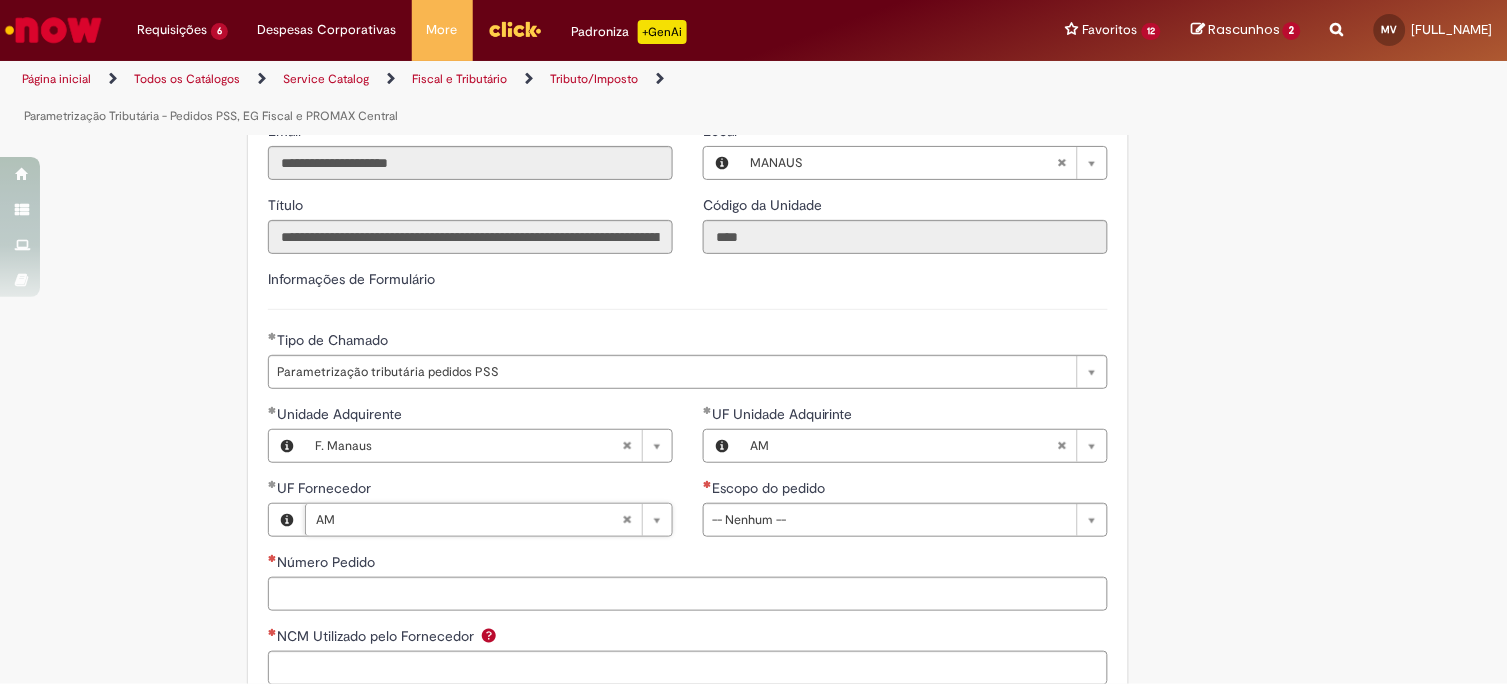 scroll, scrollTop: 0, scrollLeft: 15, axis: horizontal 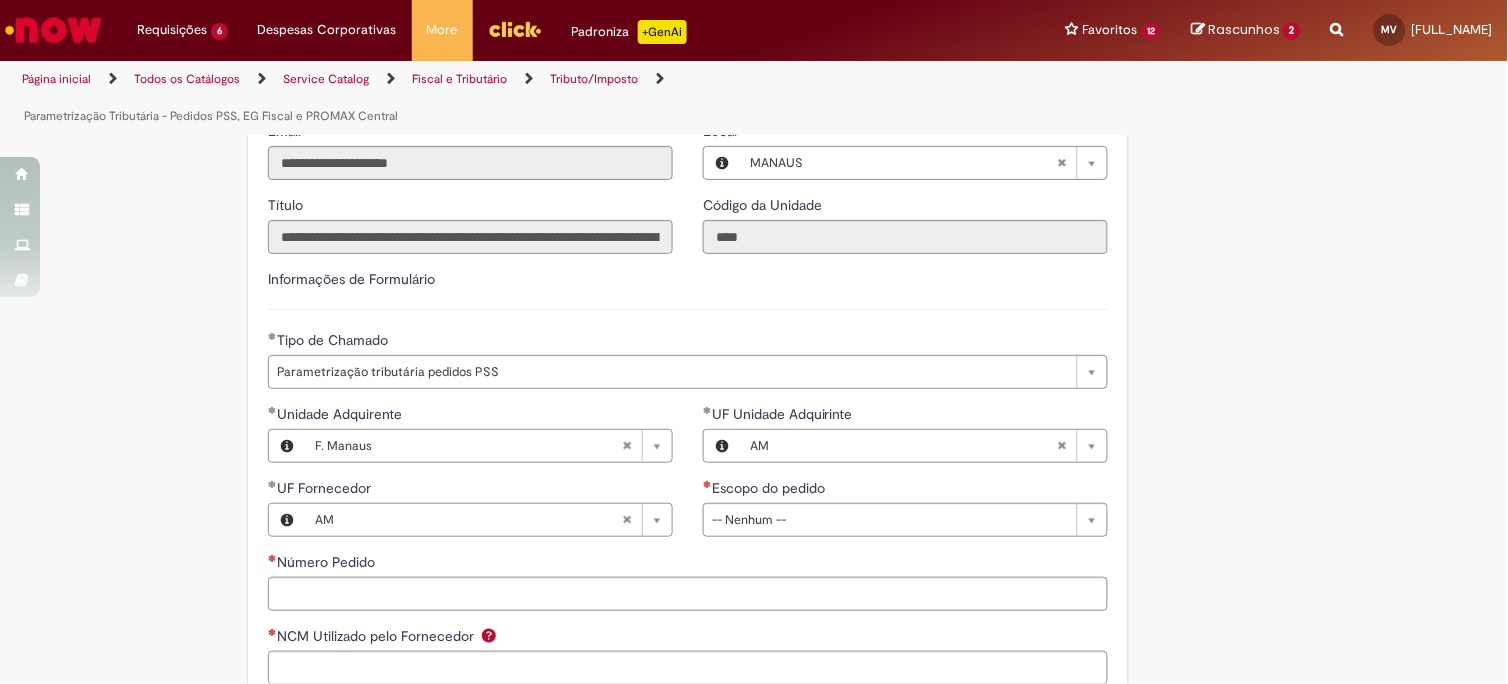 click on "Escopo do pedido" at bounding box center (905, 490) 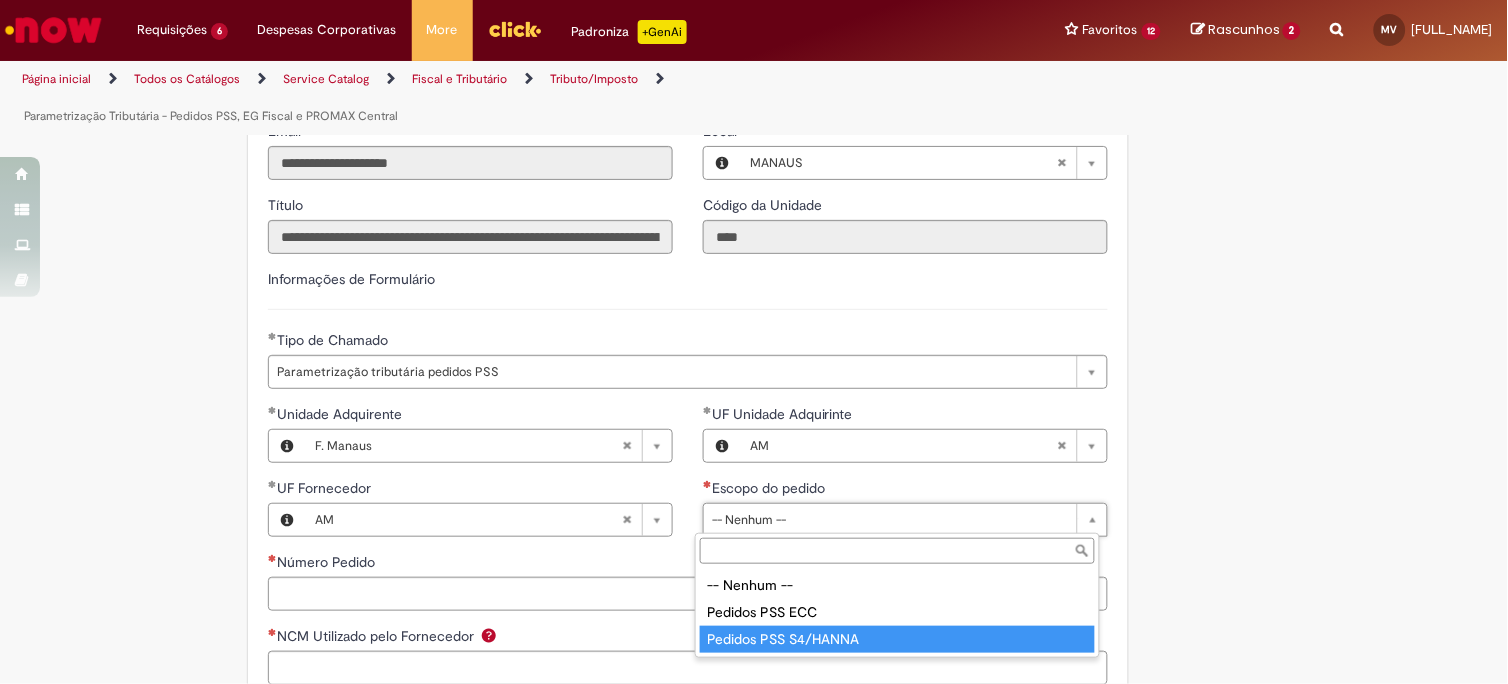 type on "**********" 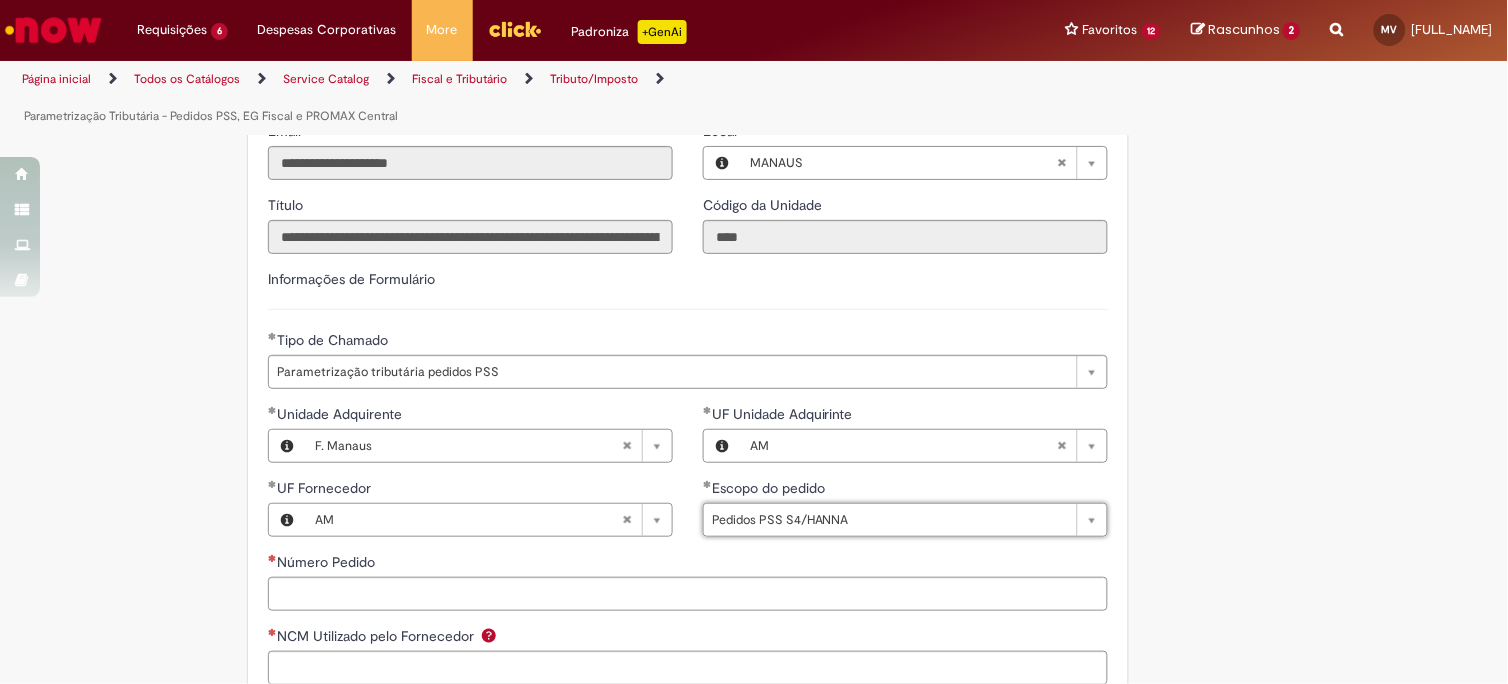 scroll, scrollTop: 888, scrollLeft: 0, axis: vertical 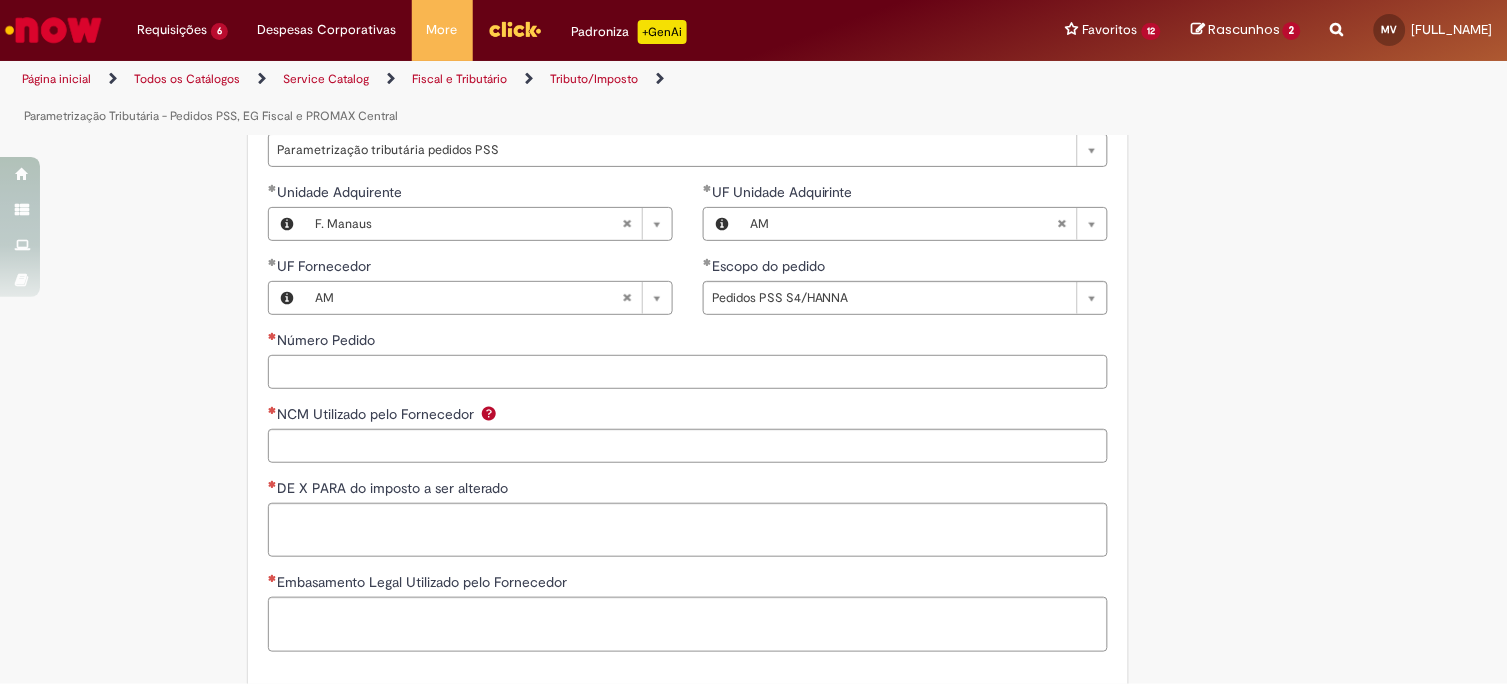 click on "Número Pedido" at bounding box center (688, 372) 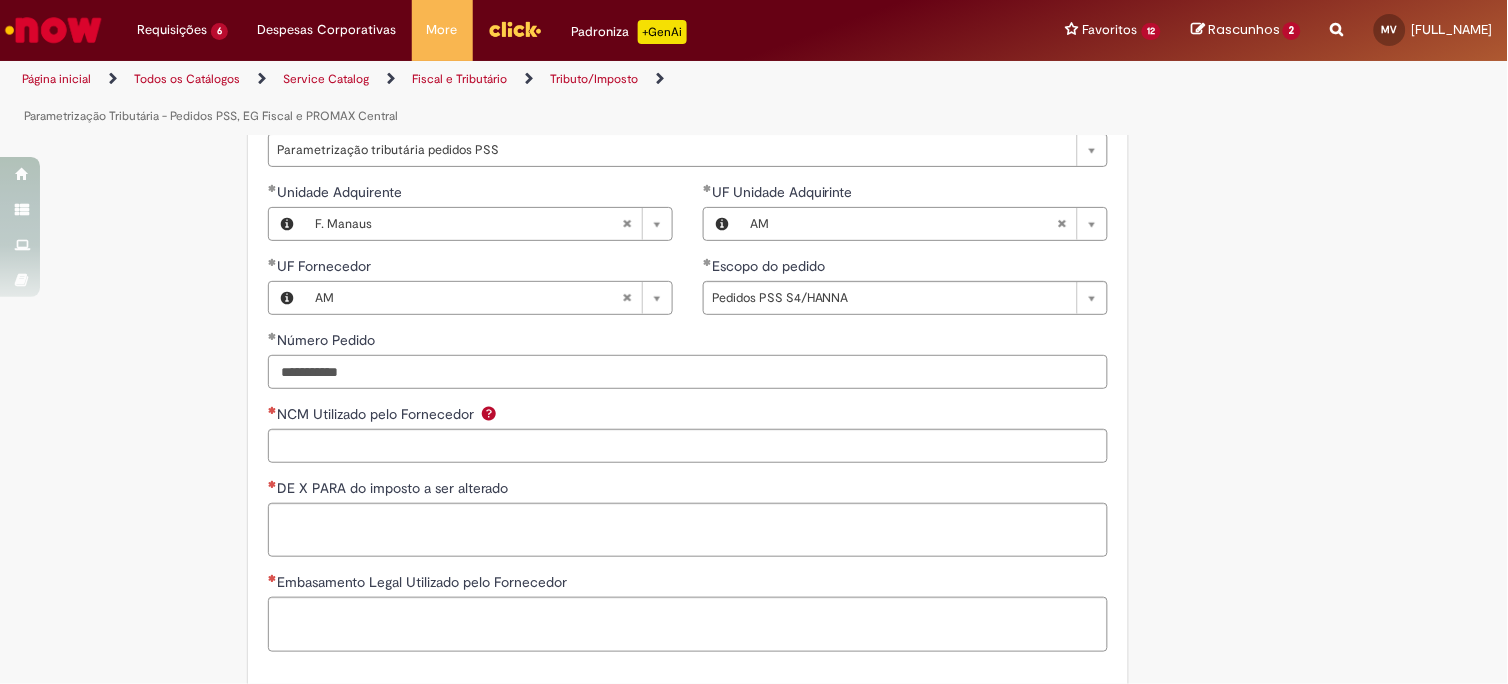 click on "**********" at bounding box center (688, 372) 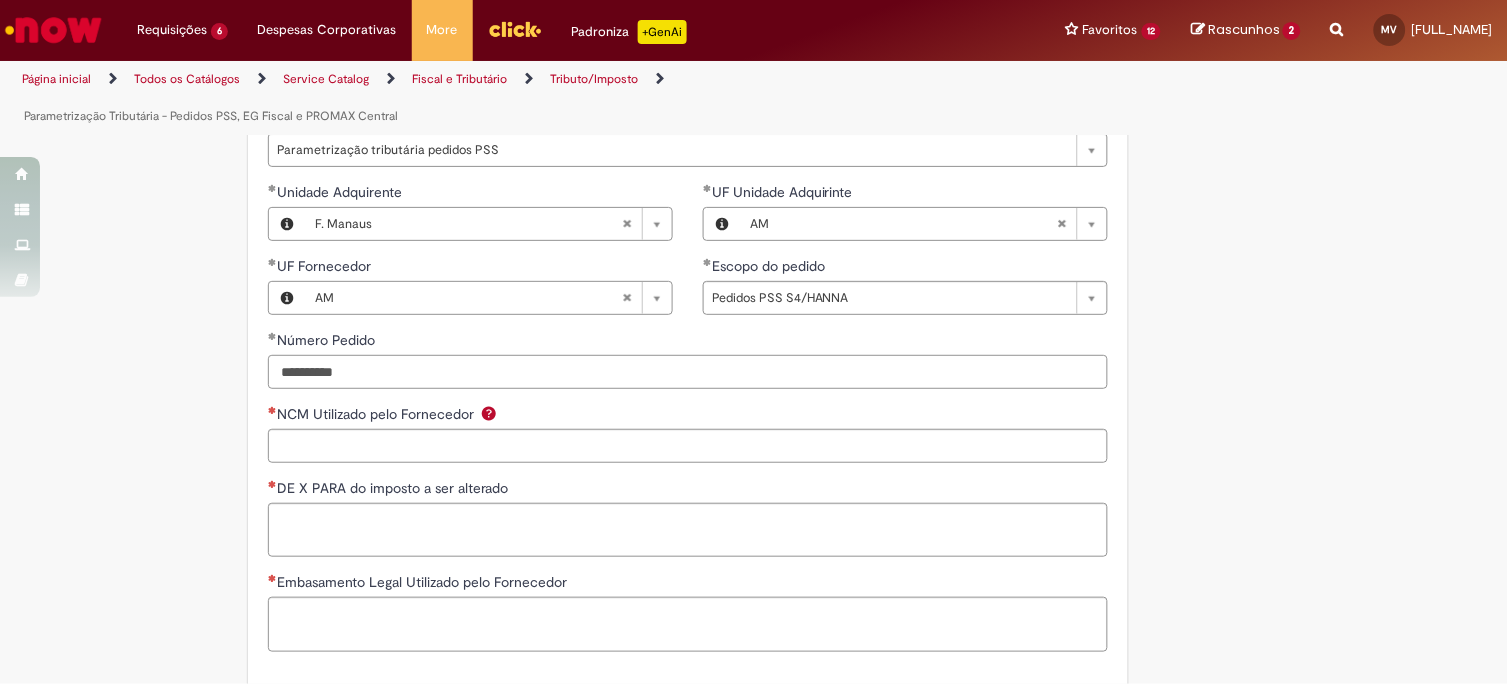 type on "**********" 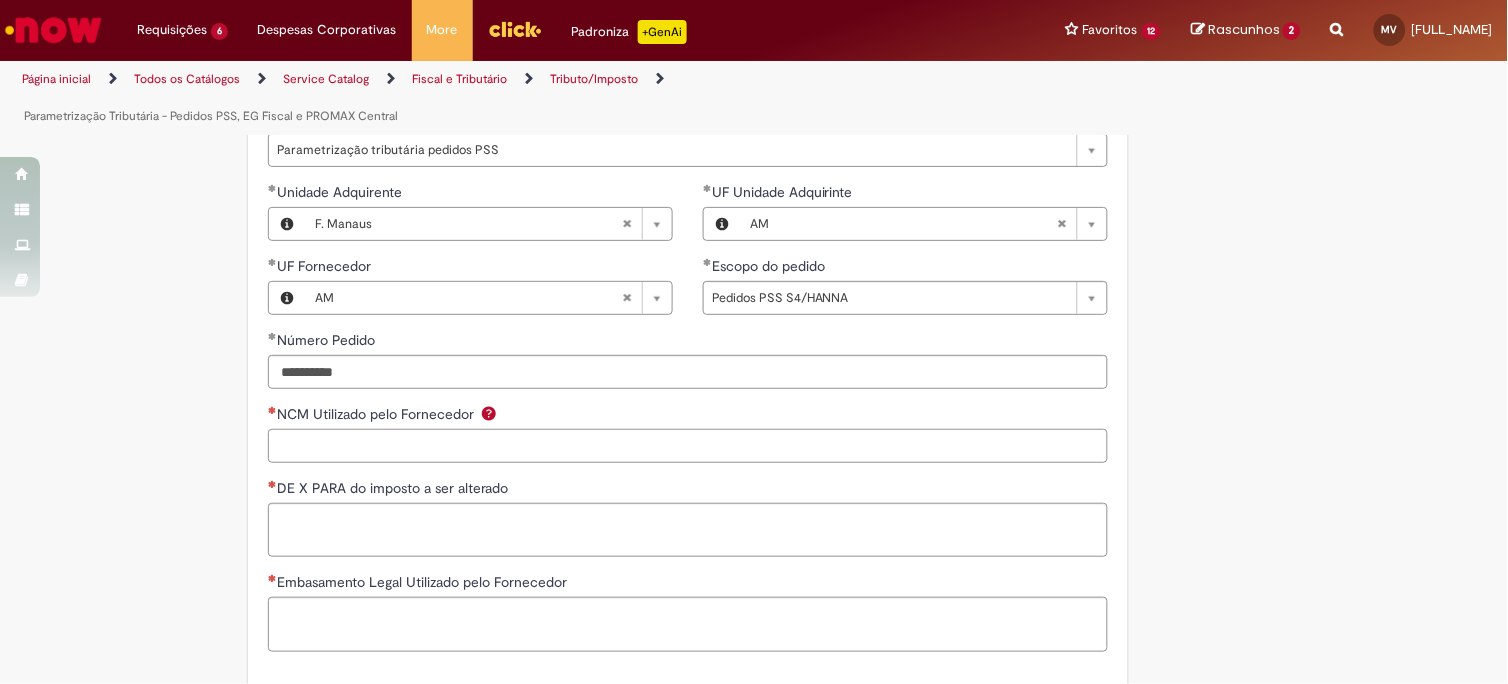 click on "NCM Utilizado pelo Fornecedor" at bounding box center (688, 446) 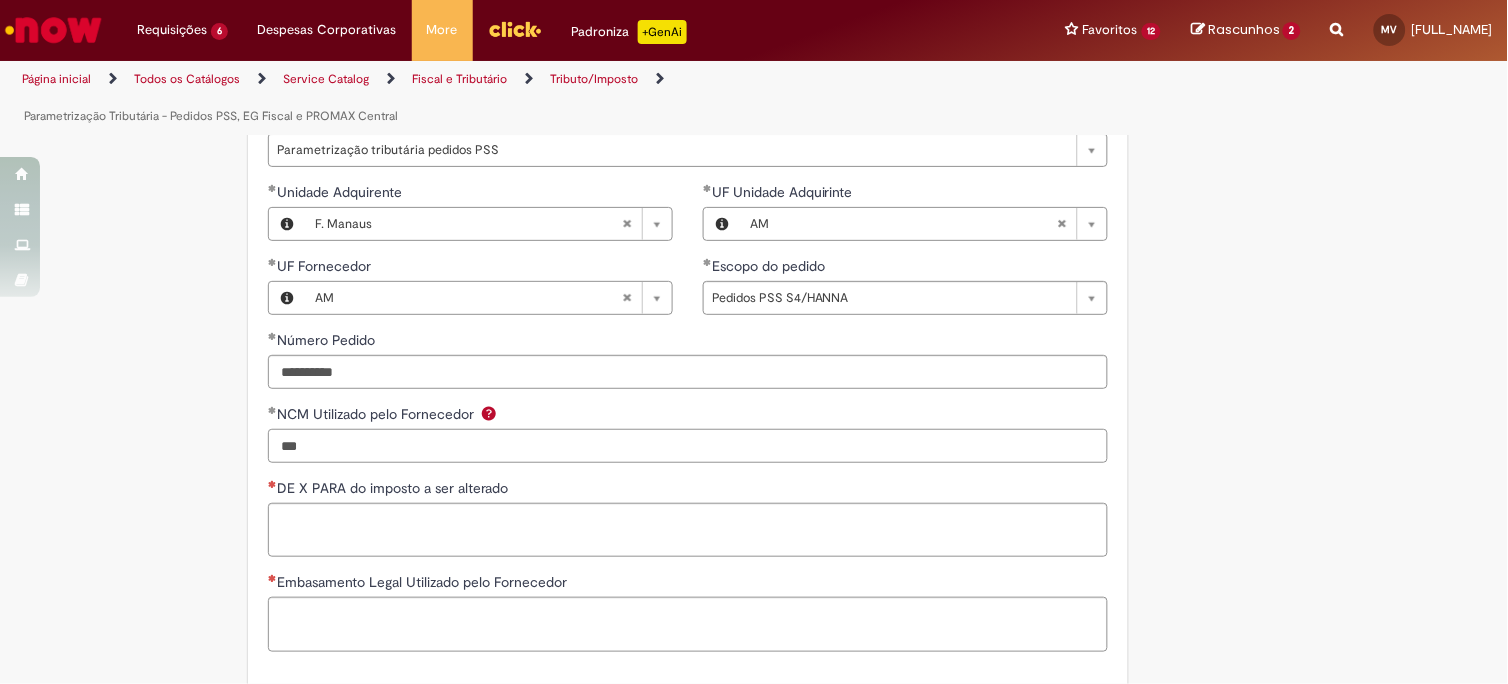 type on "***" 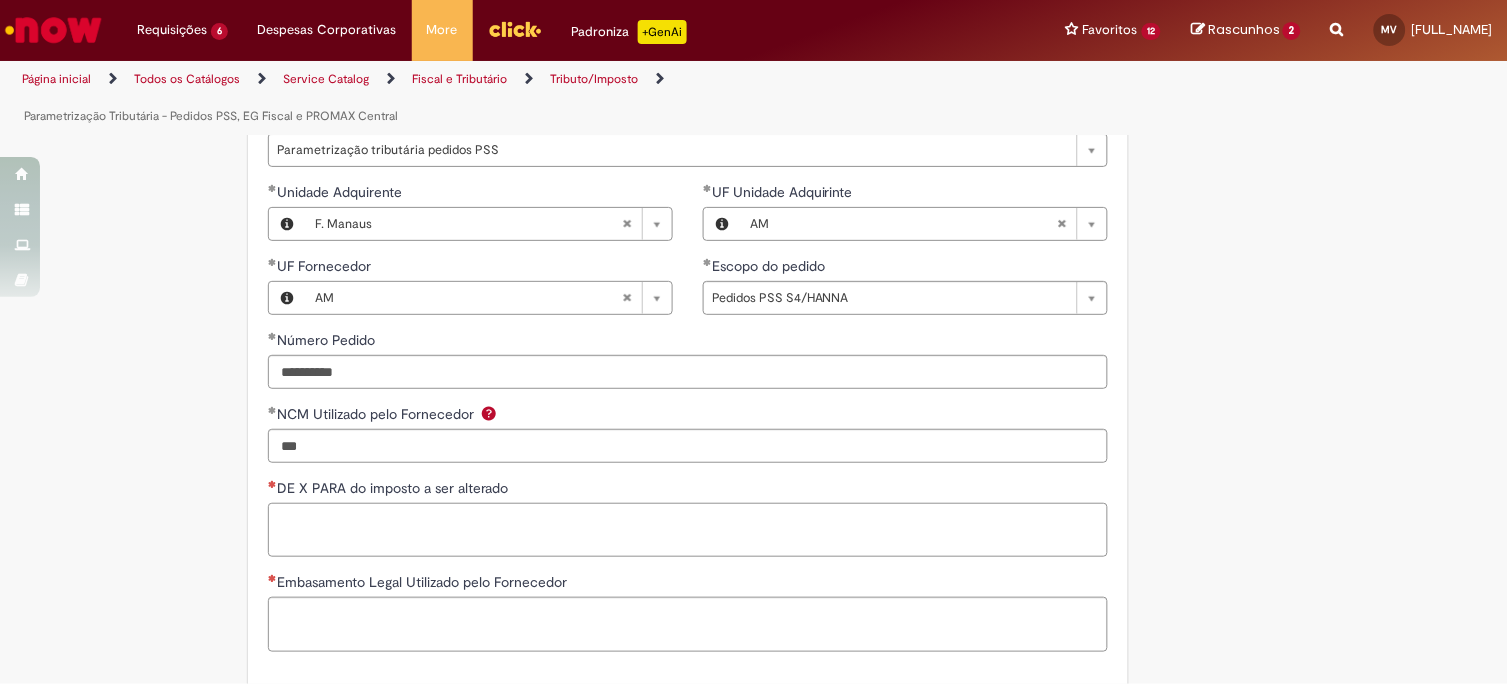 click on "DE X PARA do imposto a ser alterado" at bounding box center (688, 530) 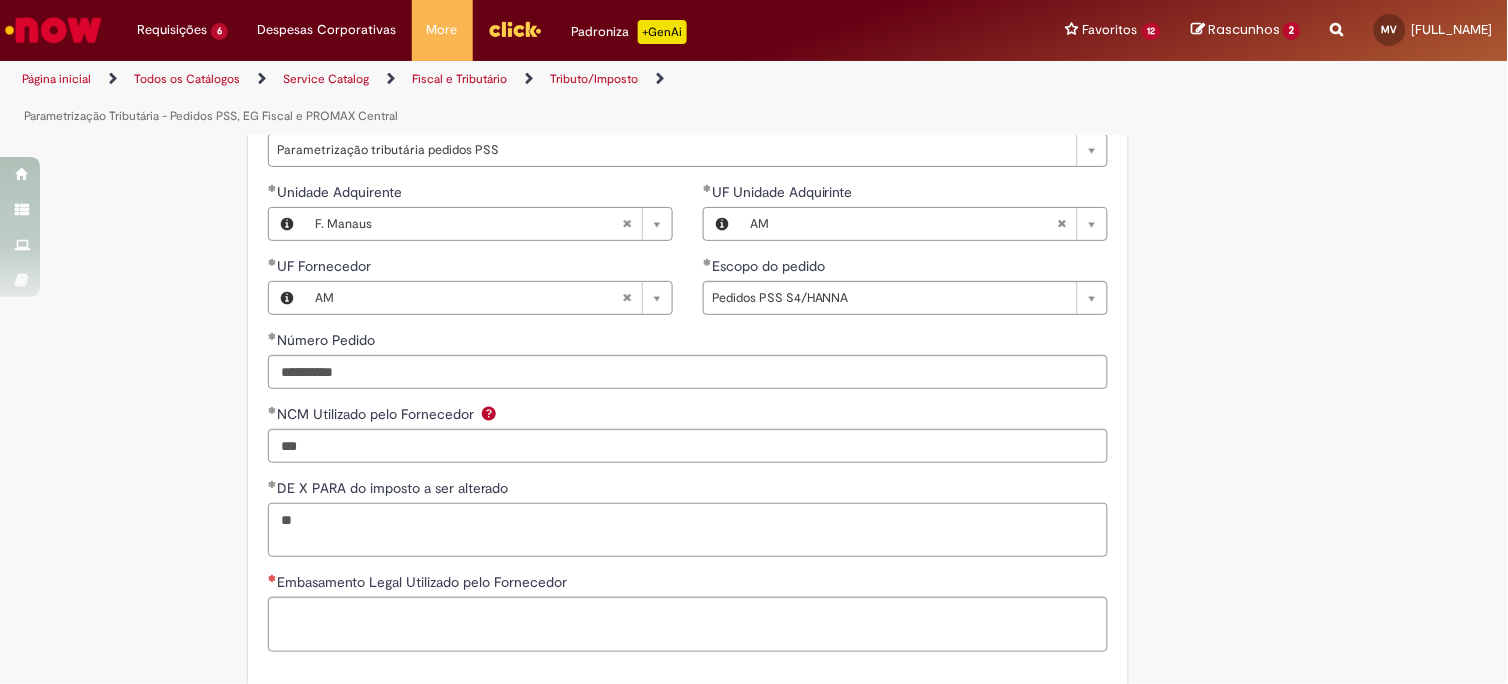 type on "*" 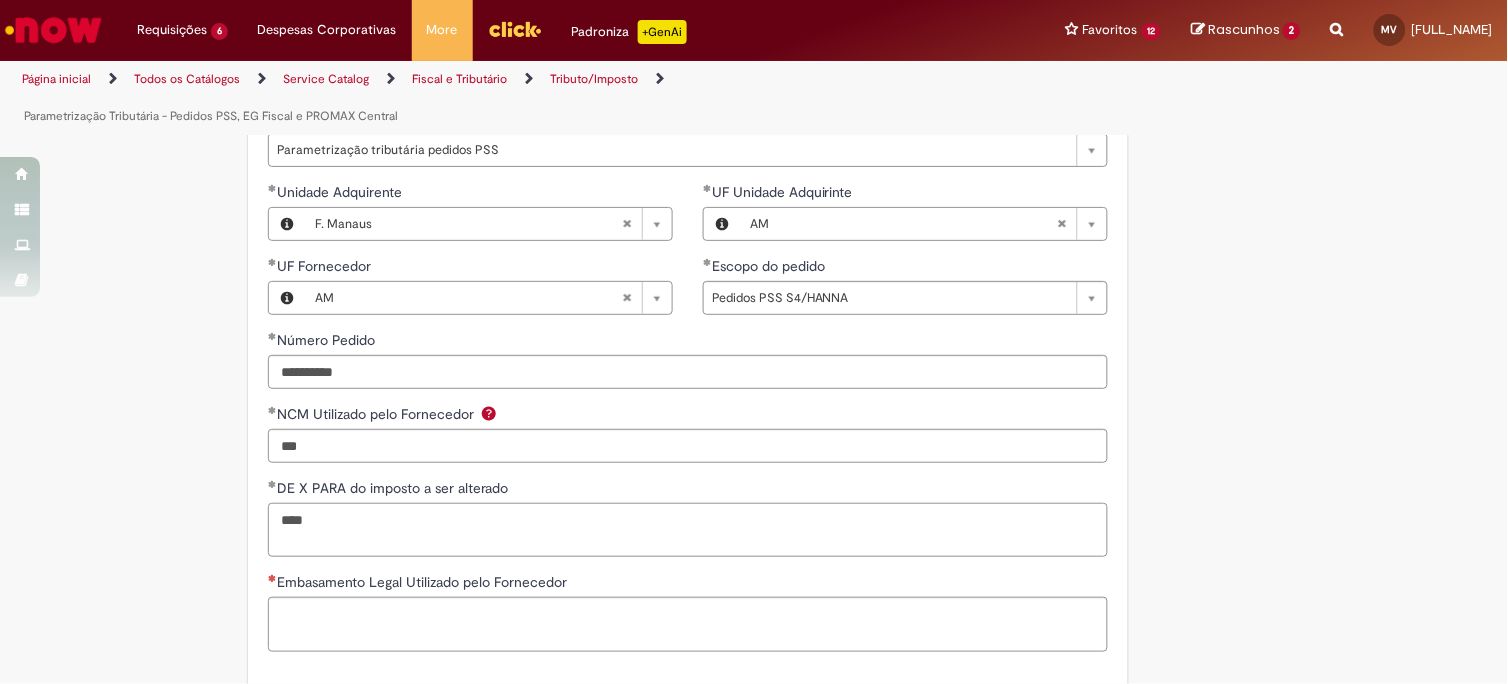 type on "****" 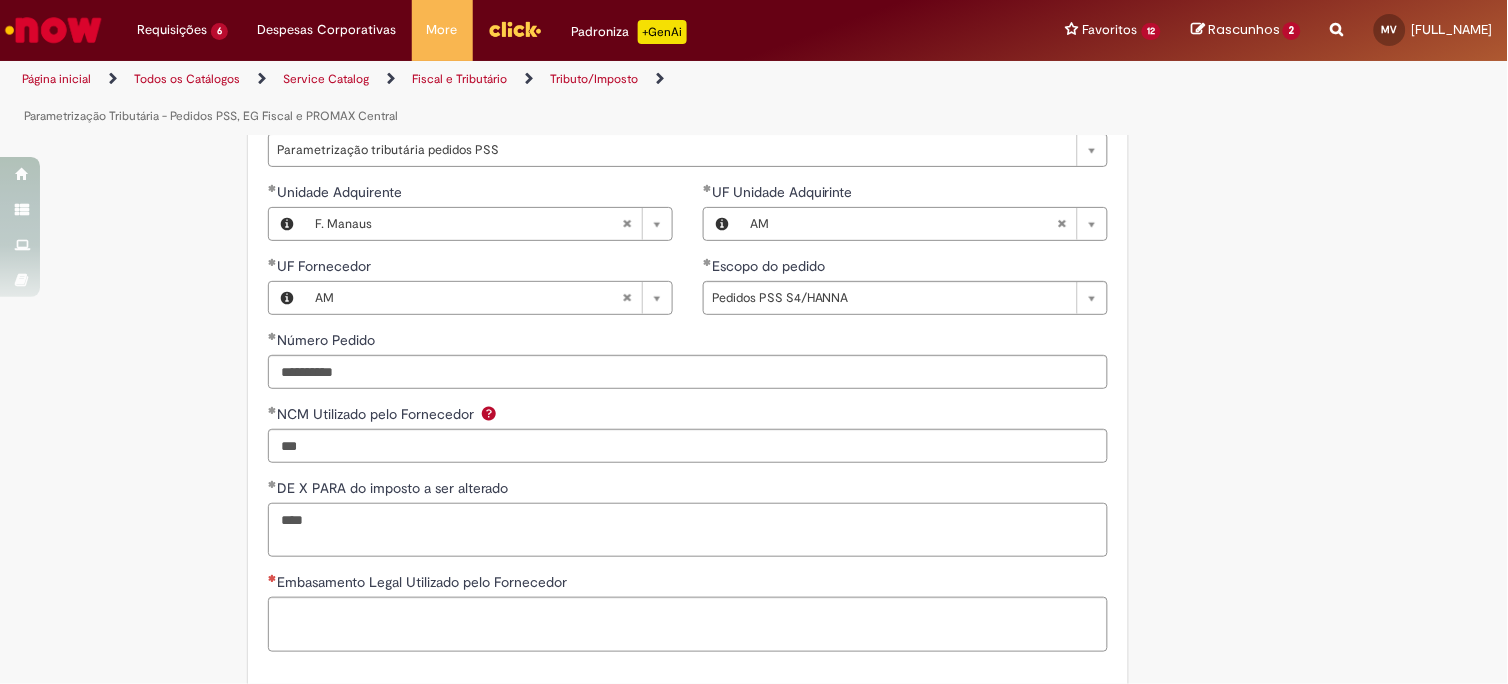 drag, startPoint x: 317, startPoint y: 508, endPoint x: 133, endPoint y: 518, distance: 184.27155 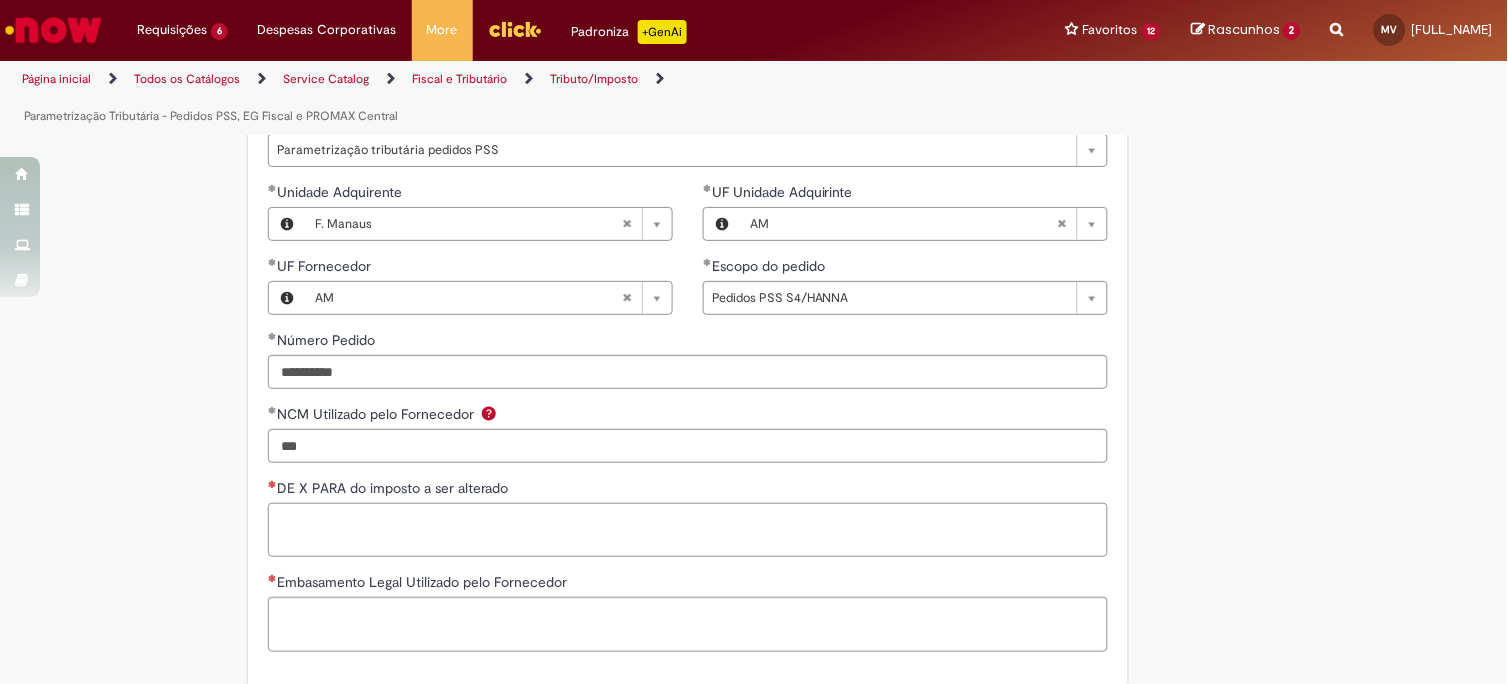 type on "*" 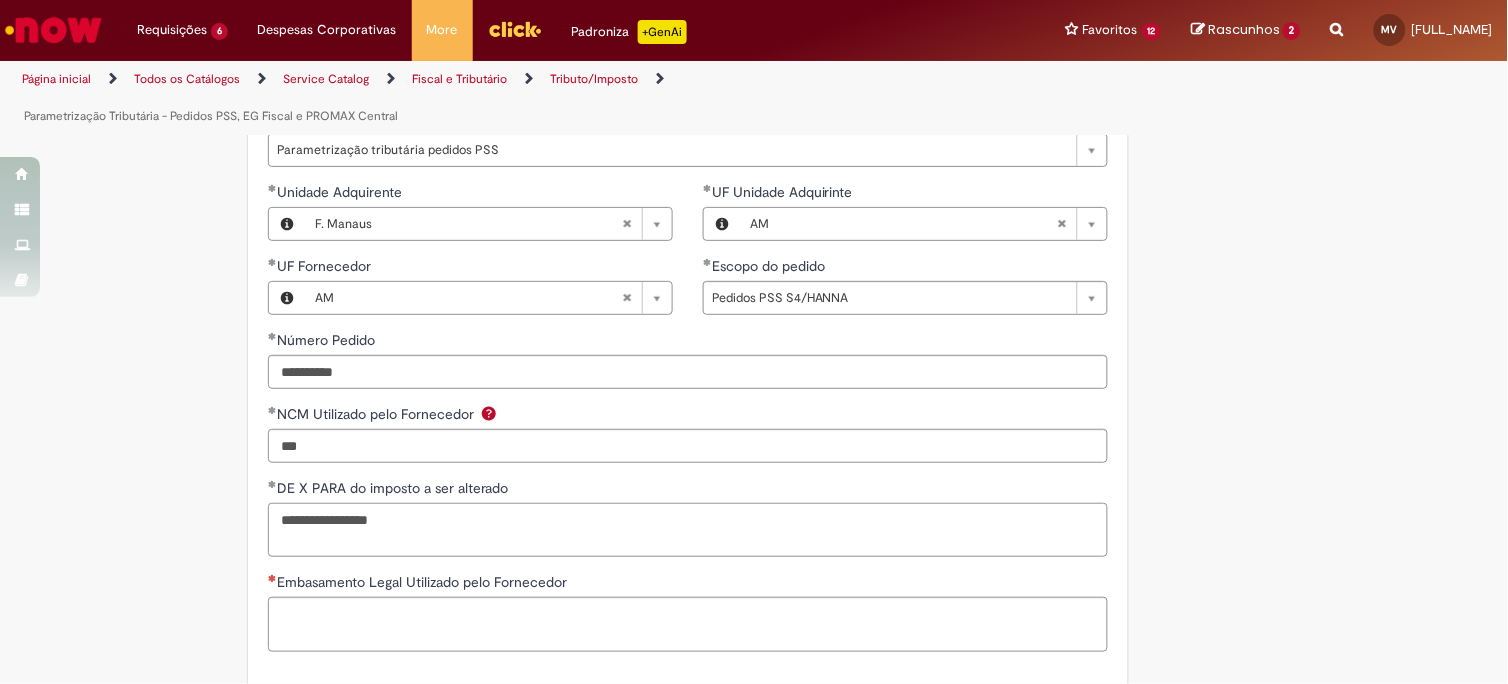 scroll, scrollTop: 1111, scrollLeft: 0, axis: vertical 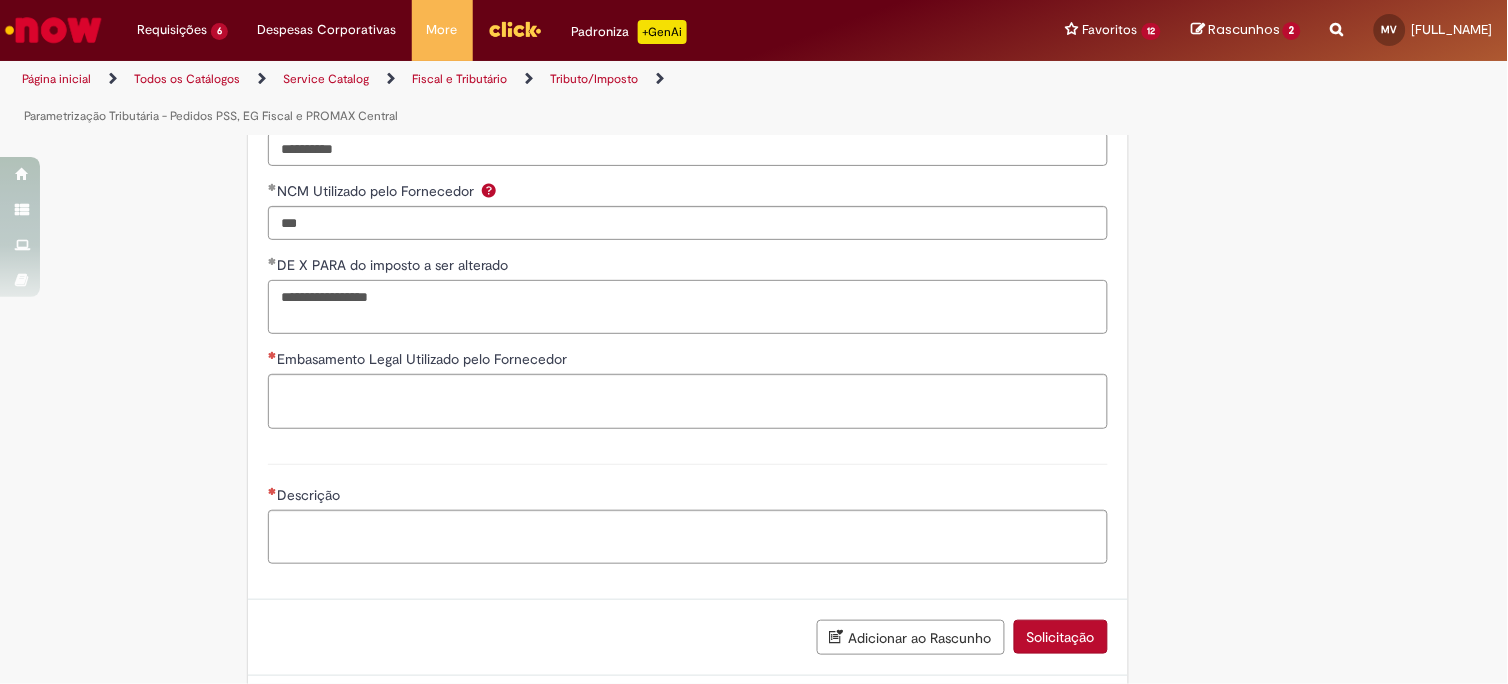 type on "**********" 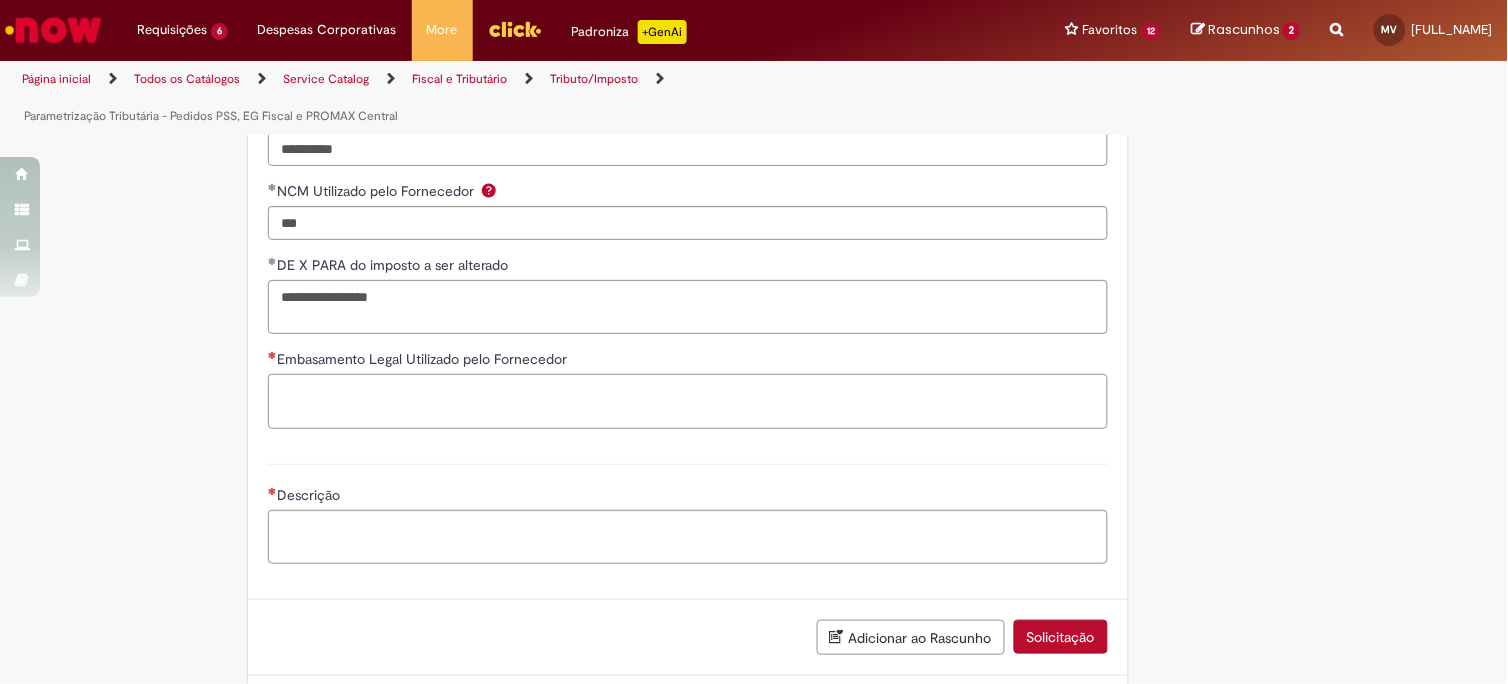 click on "Embasamento Legal Utilizado pelo Fornecedor" at bounding box center (688, 401) 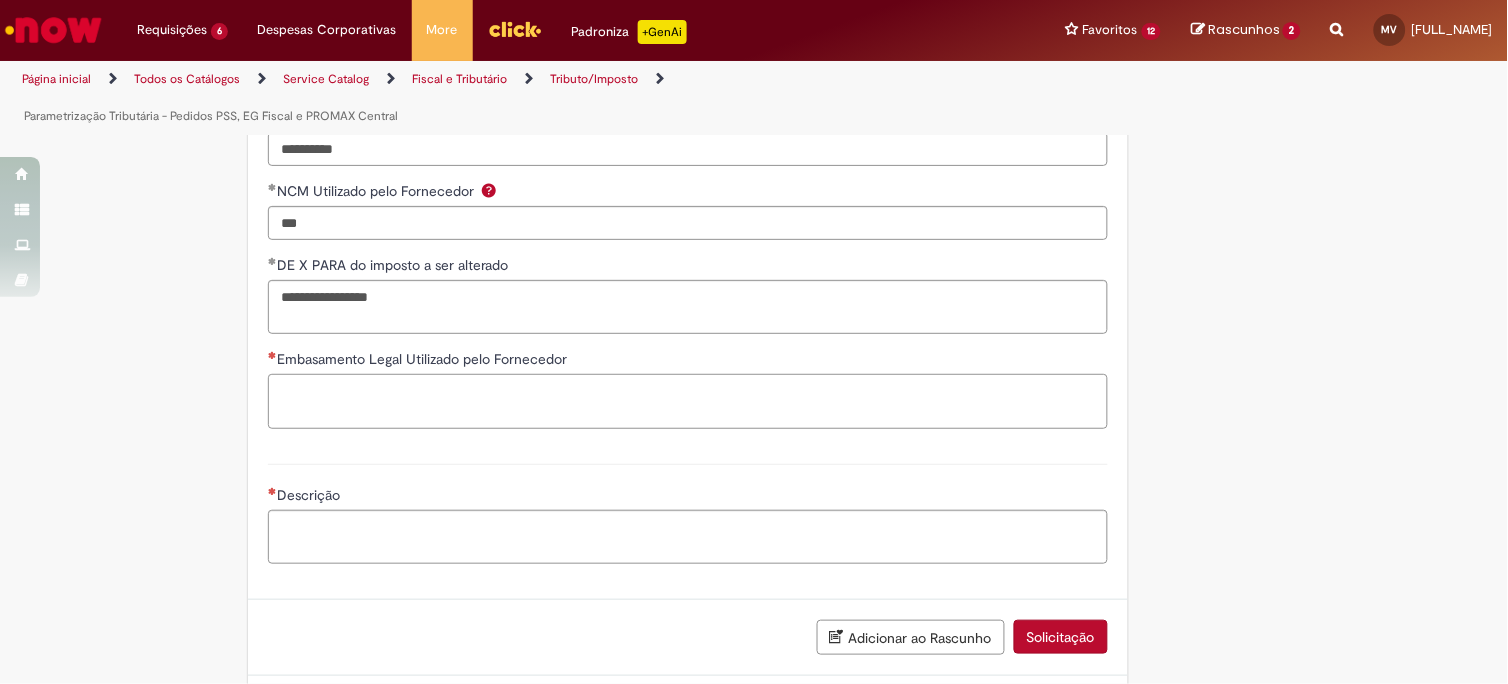 paste on "**********" 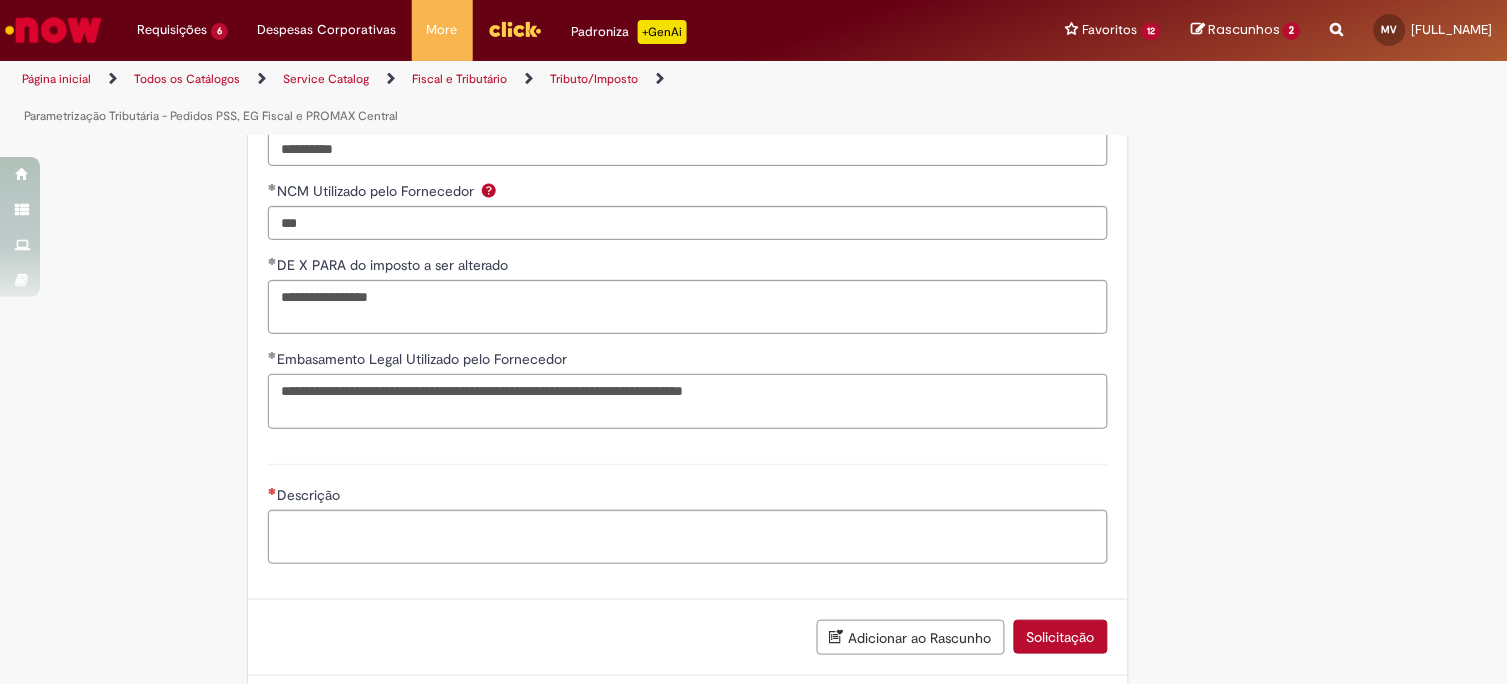 drag, startPoint x: 288, startPoint y: 391, endPoint x: 144, endPoint y: 396, distance: 144.08678 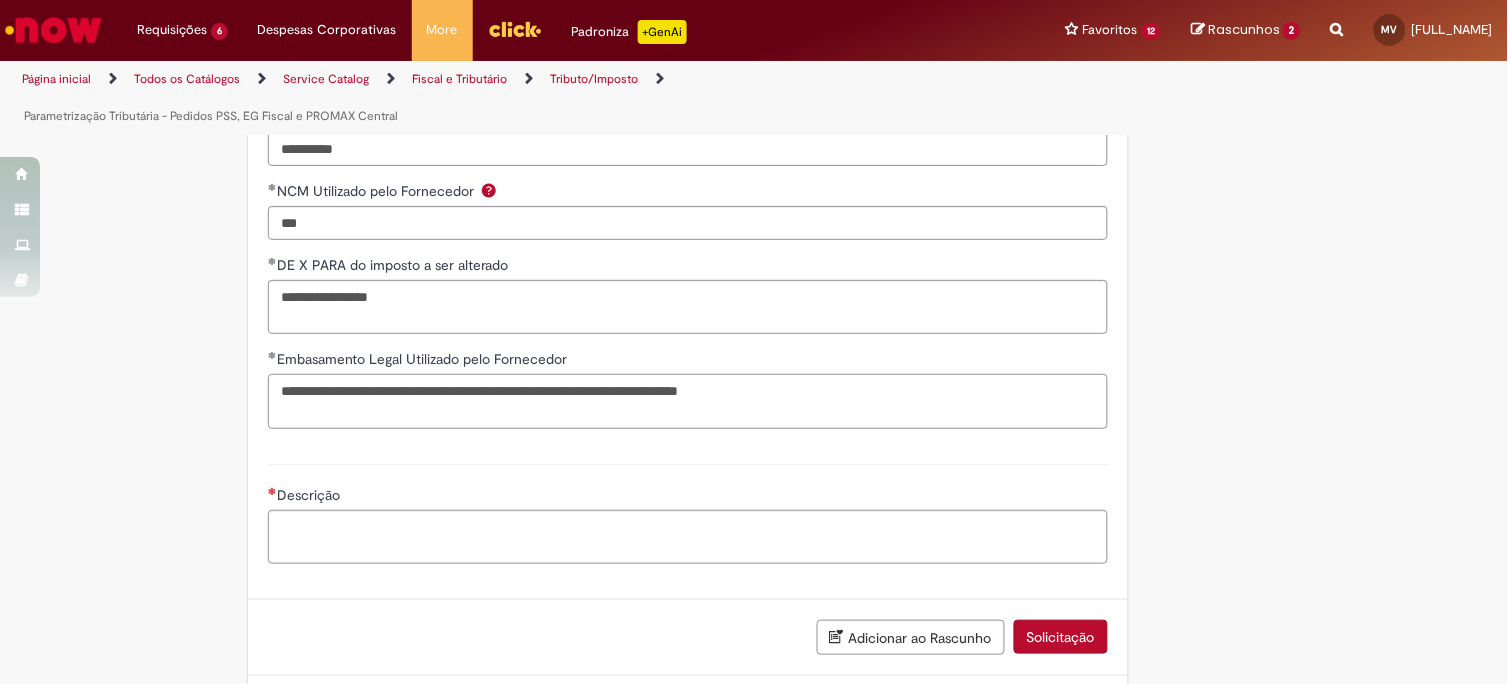 click on "**********" at bounding box center (688, 401) 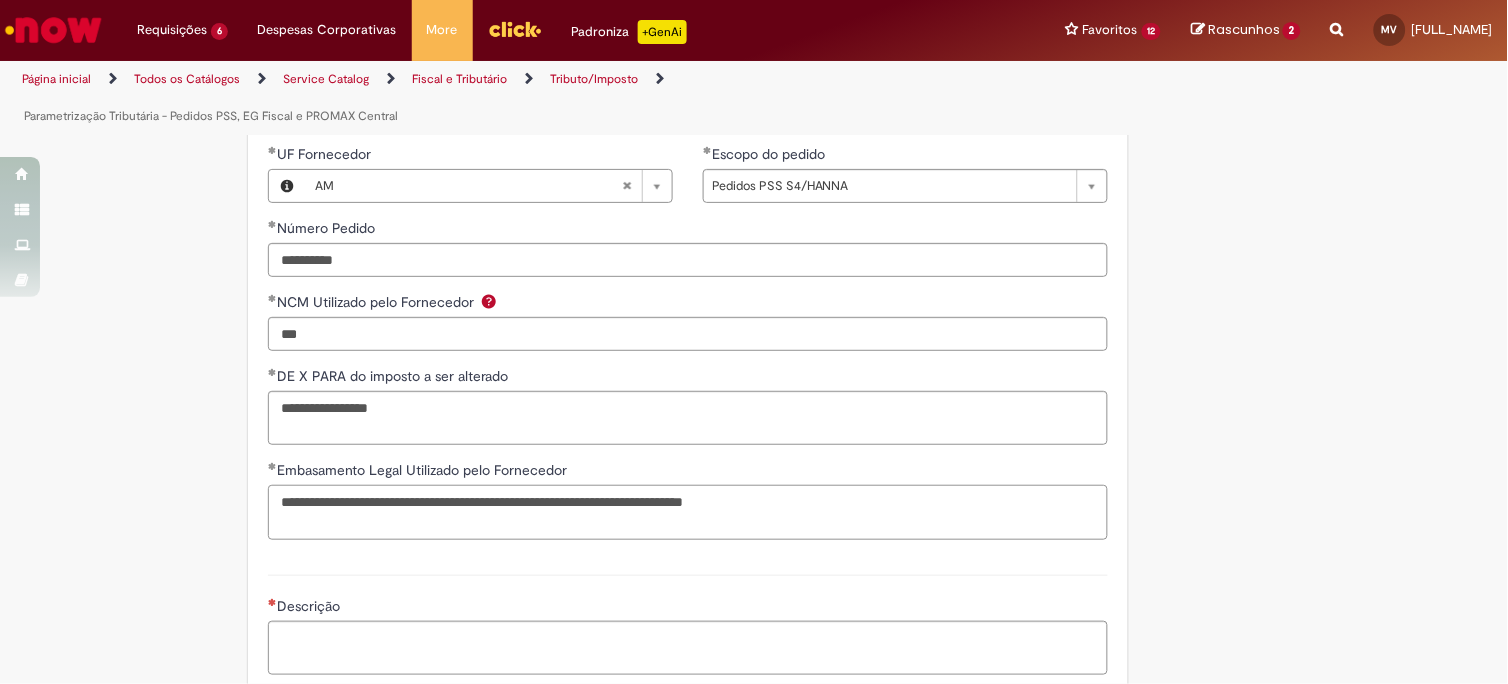 scroll, scrollTop: 1215, scrollLeft: 0, axis: vertical 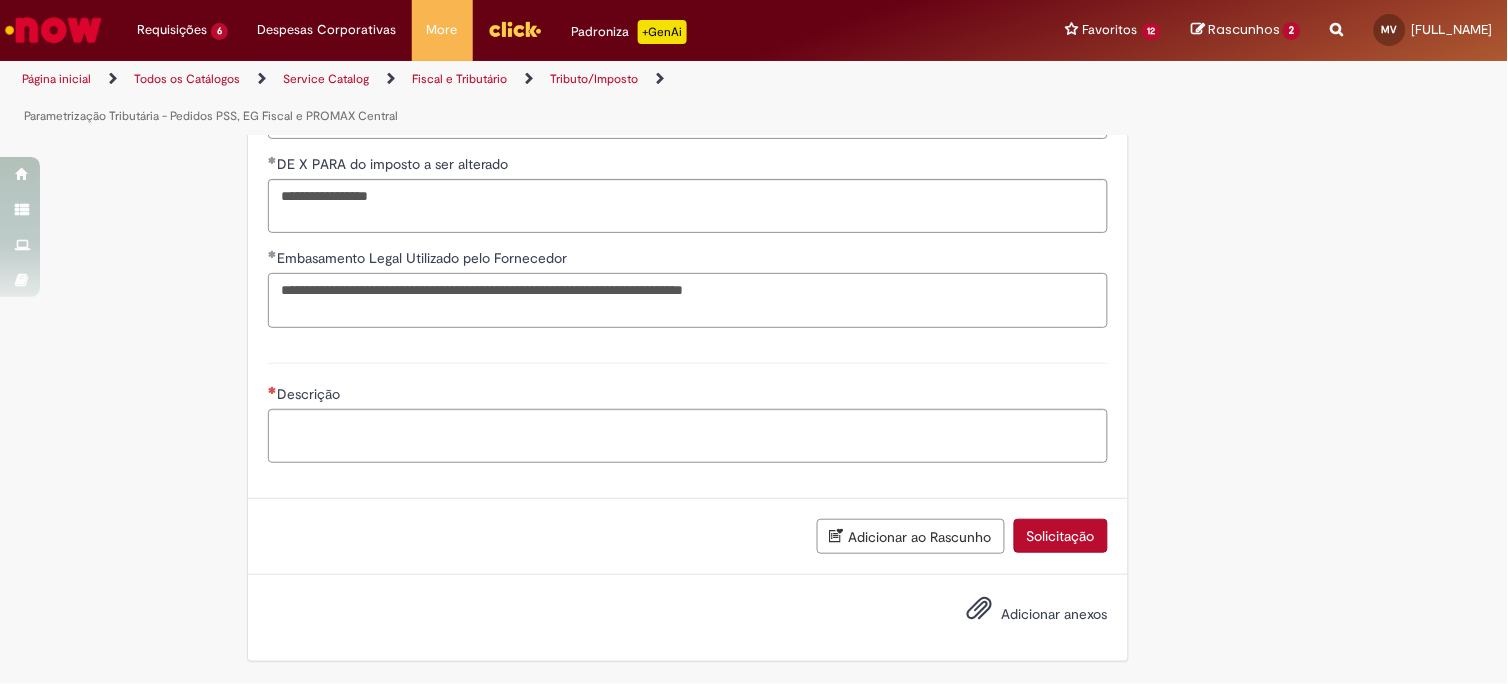 type on "**********" 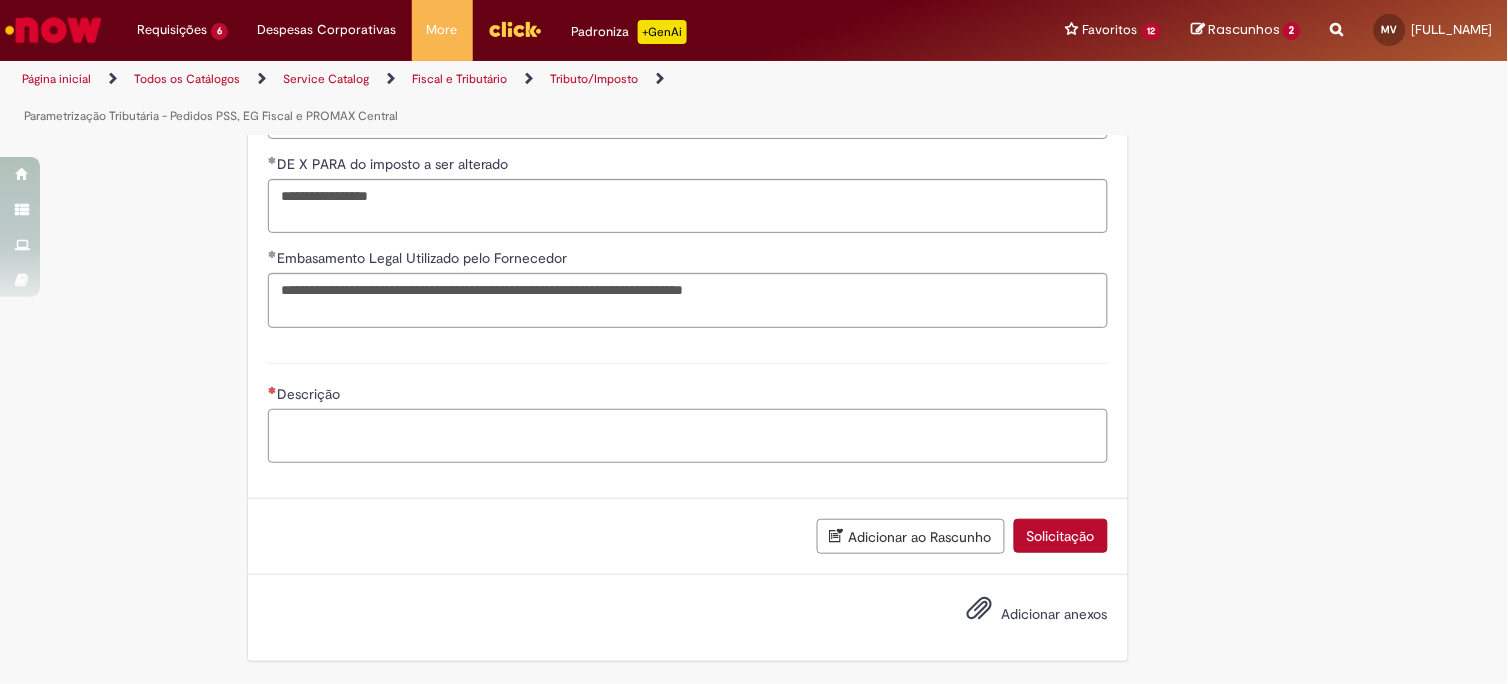 click on "Descrição" at bounding box center (688, 436) 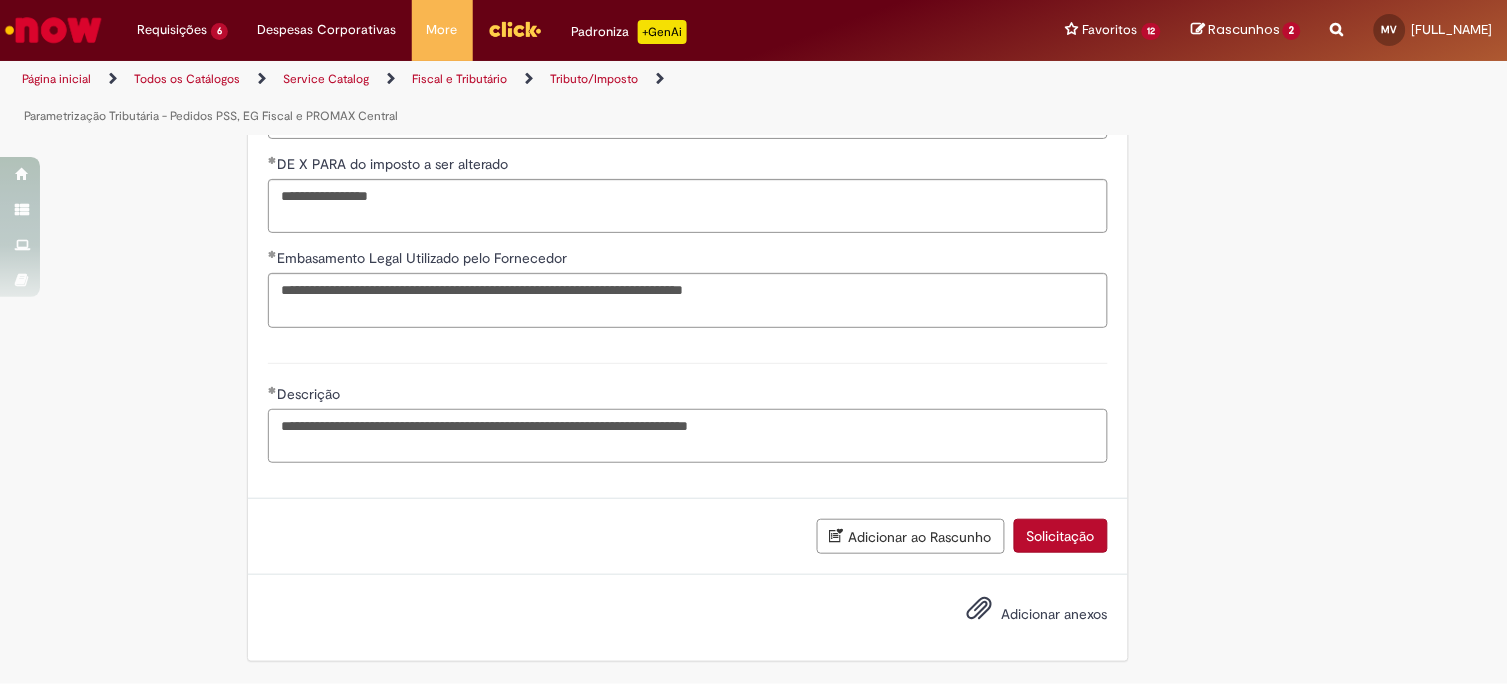 type on "**********" 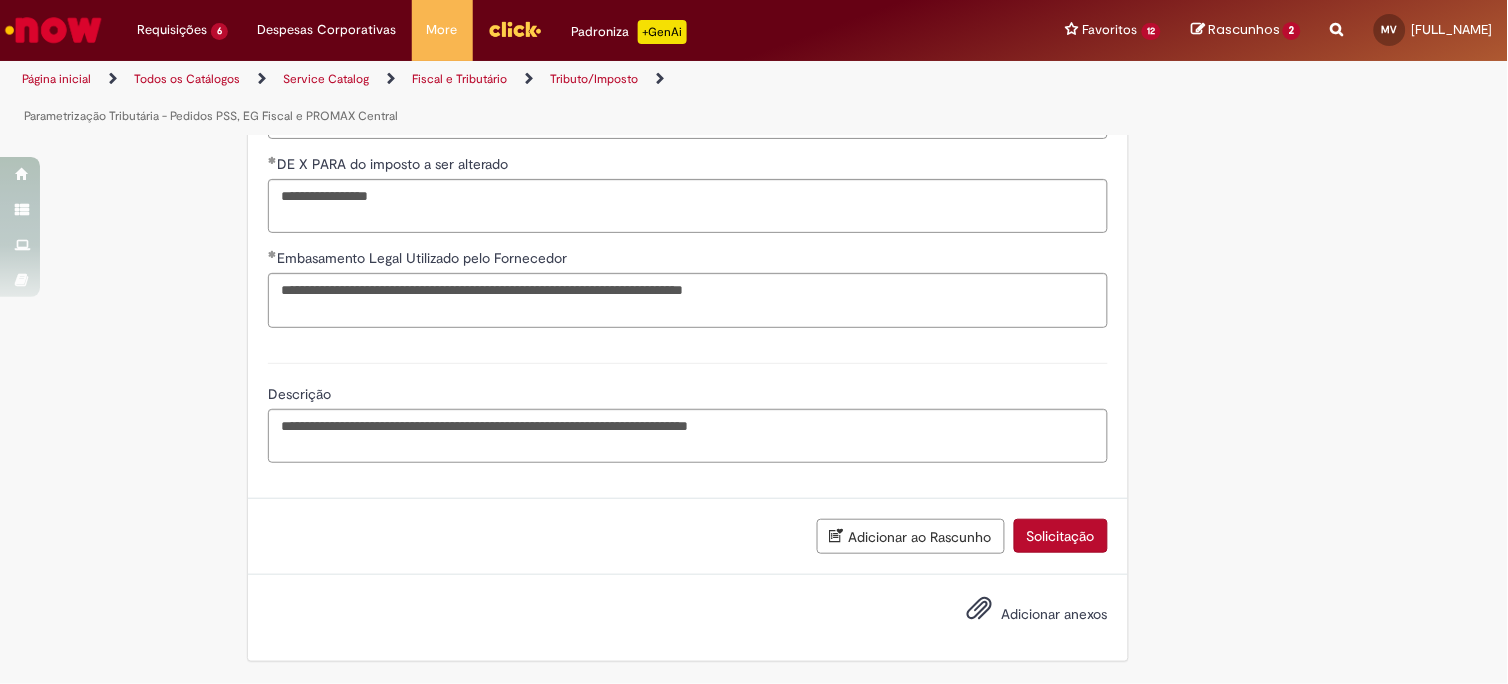 click on "Adicionar anexos" at bounding box center (1055, 614) 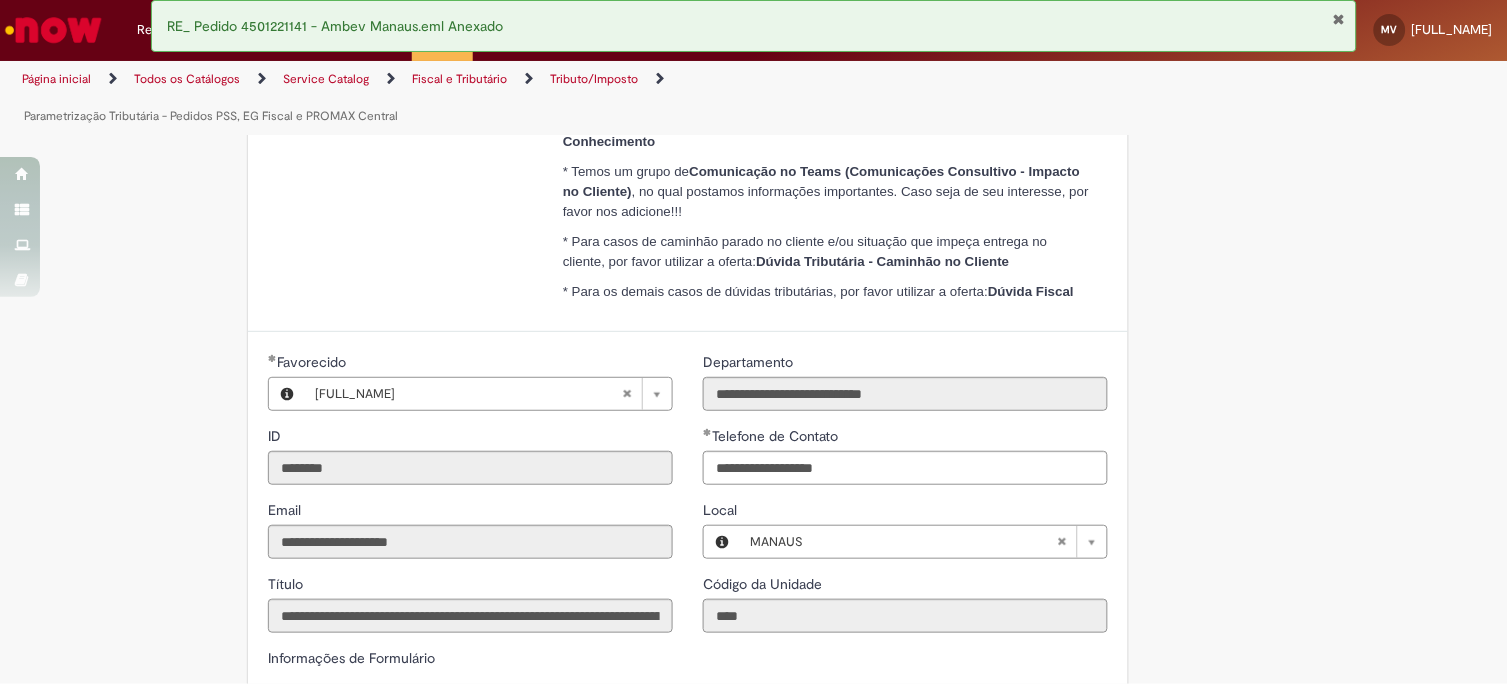 scroll, scrollTop: 0, scrollLeft: 0, axis: both 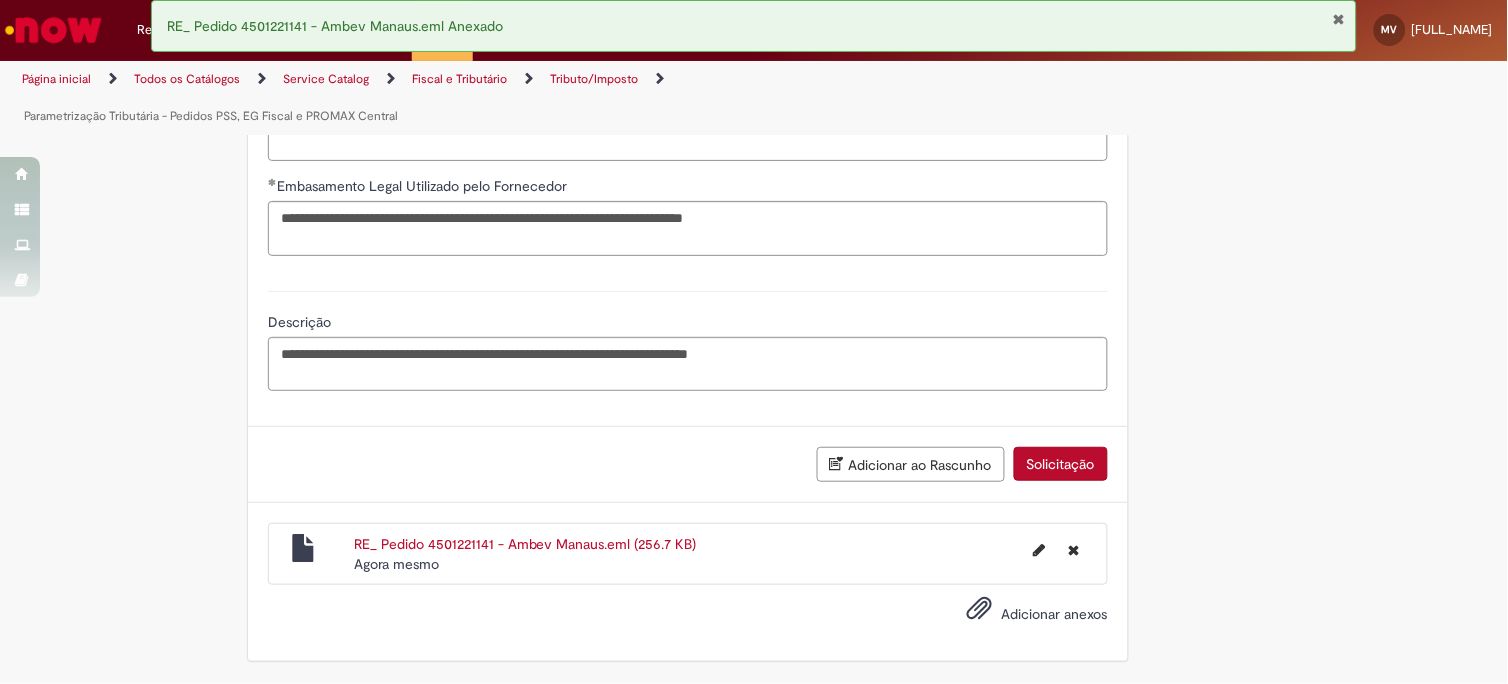 click on "Solicitação" at bounding box center [1061, 464] 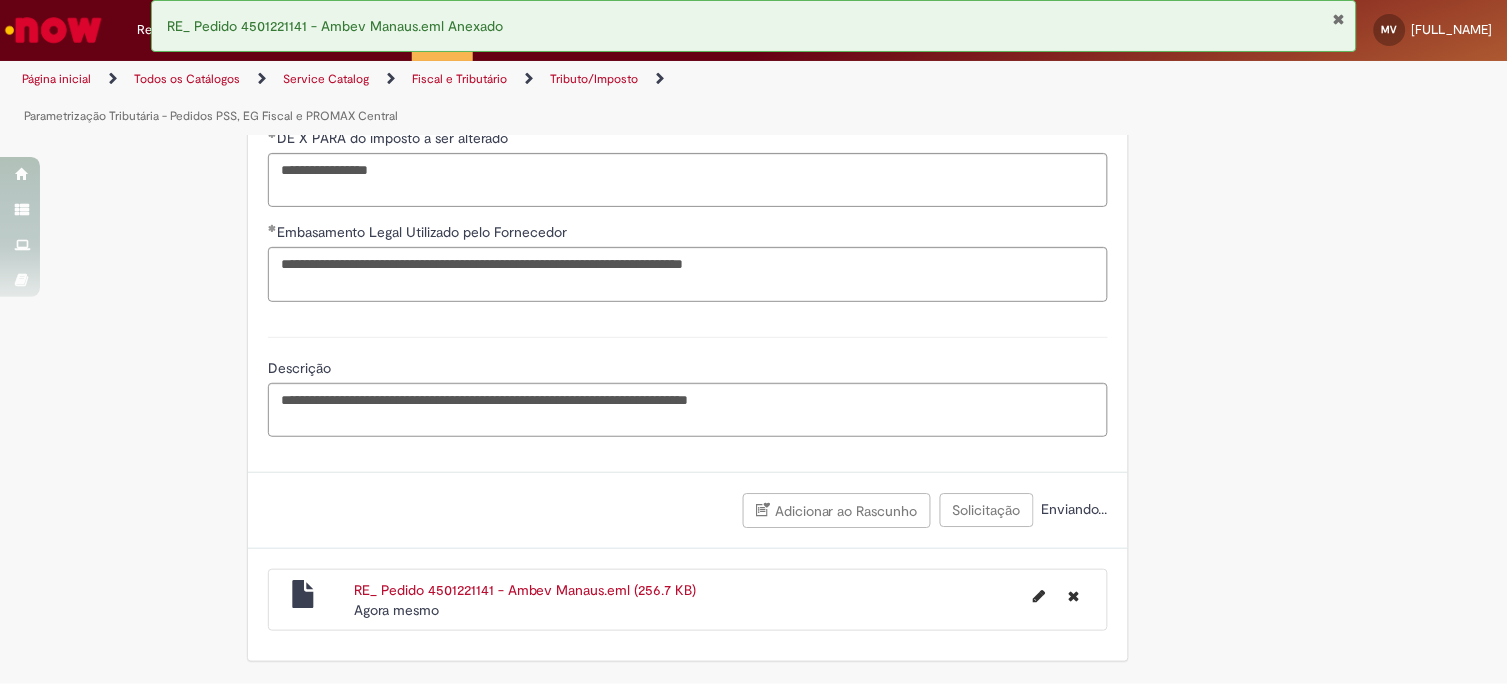 scroll, scrollTop: 1241, scrollLeft: 0, axis: vertical 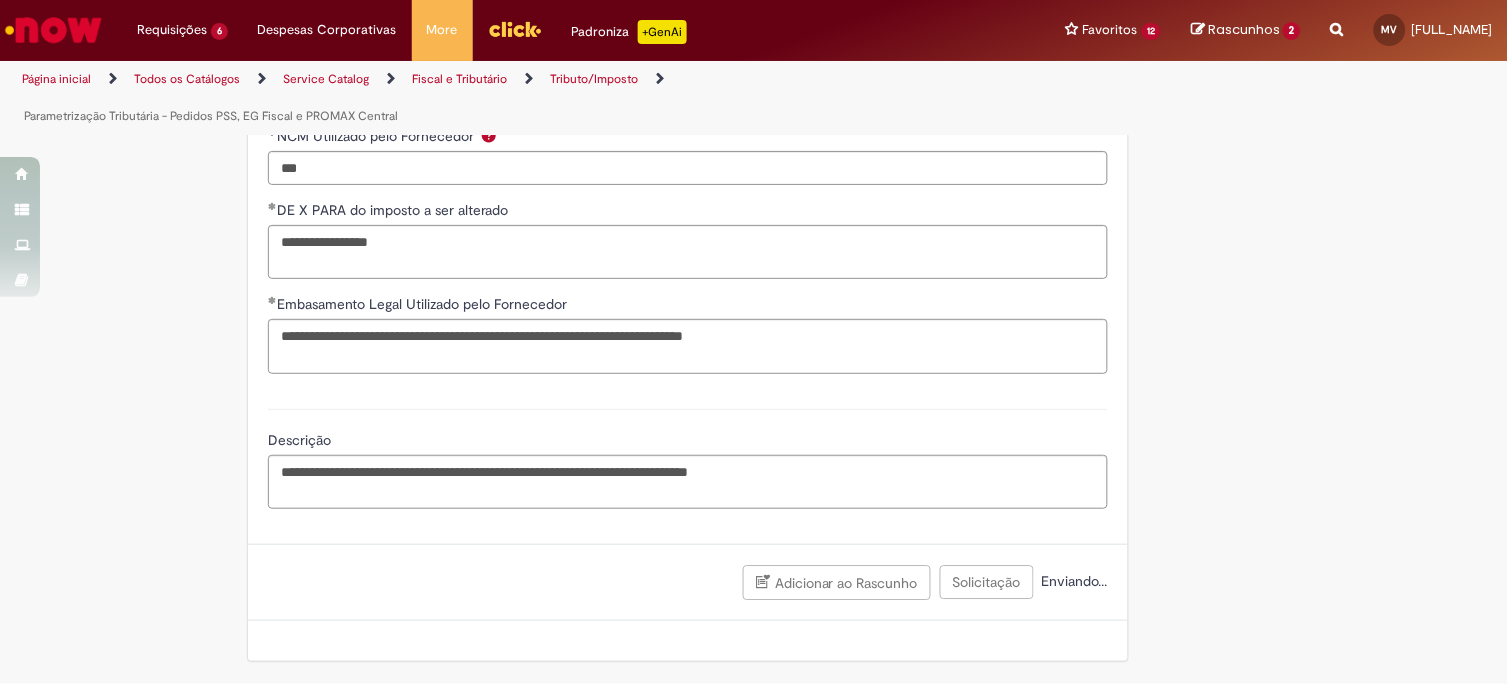 click on "Tire dúvidas com LupiAssist    +GenAI
Oi! Eu sou LupiAssist, uma Inteligência Artificial Generativa em constante aprendizado   Meu conteúdo é monitorado para trazer uma melhor experiência
Dúvidas comuns:
Só mais um instante, estou consultando nossas bases de conhecimento  e escrevendo a melhor resposta pra você!
Title
Lorem ipsum dolor sit amet    Fazer uma nova pergunta
Gerei esta resposta utilizando IA Generativa em conjunto com os nossos padrões. Em caso de divergência, os documentos oficiais prevalecerão.
Saiba mais em:
Ou ligue para:
E aí, te ajudei?
Sim, obrigado!" at bounding box center [754, -173] 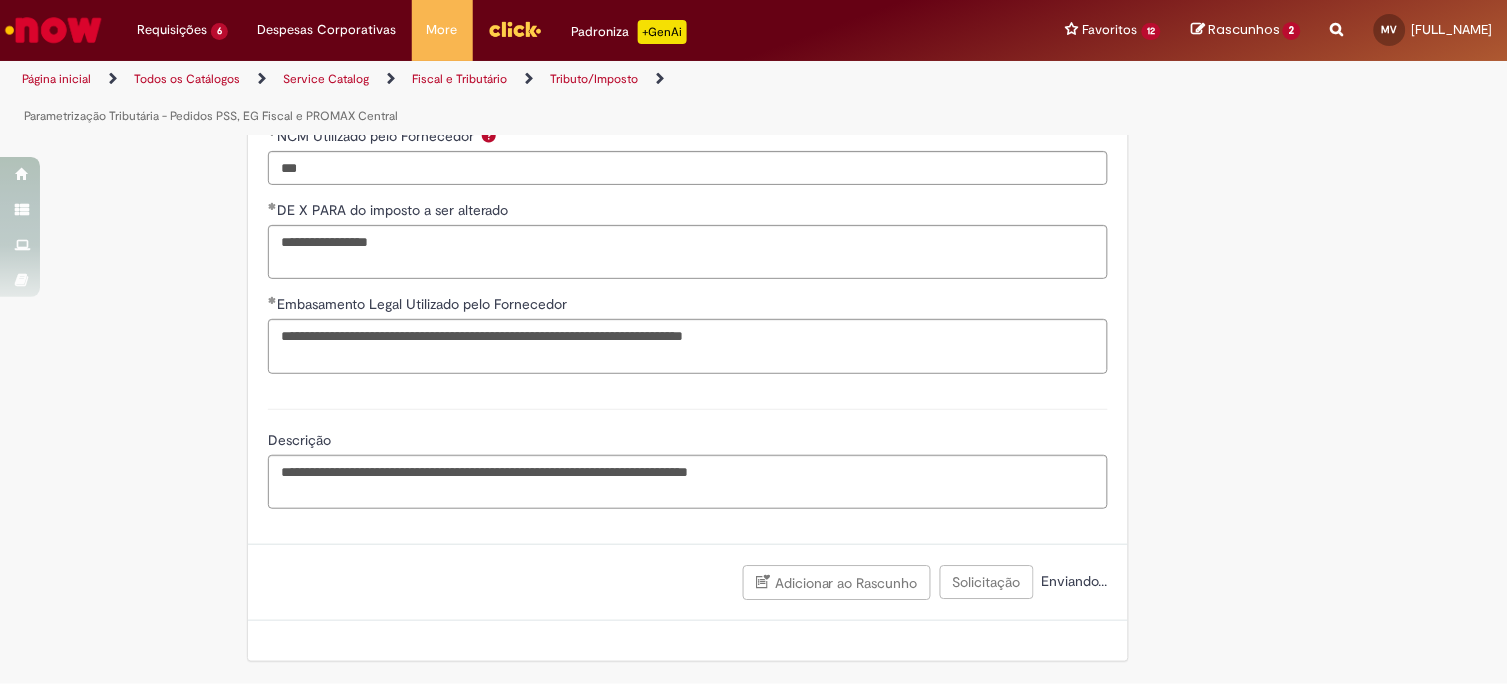 click on "Adicionar a Favoritos
Parametrização Tributária - Pedidos PSS, EG Fiscal e PROMAX Central
Parametrização tributária pedido PSS, novos produtos, código de benefício, CEST, CST e remuneração transportadora.
Atenção:
* Essa oferta é exclusiva para solicitações de parametrização tributária dos seguintes sistemas: SAP Pedidos PSS, PROMAX Central e EG Fiscal.
* Com o intuito de agilizar e ampliar seu conhecimento, consulte nossa  Base de Conhecimento
* Temos um grupo de  Comunicação no Teams (Comunicações Consultivo - Impacto no Cliente) , no qual postamos informações importantes. Caso seja de seu interesse, por favor nos adicione!!!
* Para casos de caminhão parado no cliente e/ou situação que impeça entrega no cliente, por favor utilizar a oferta:  Dúvida Tributária - Caminhão no Cliente
Dúvida Fiscal" at bounding box center [754, -173] 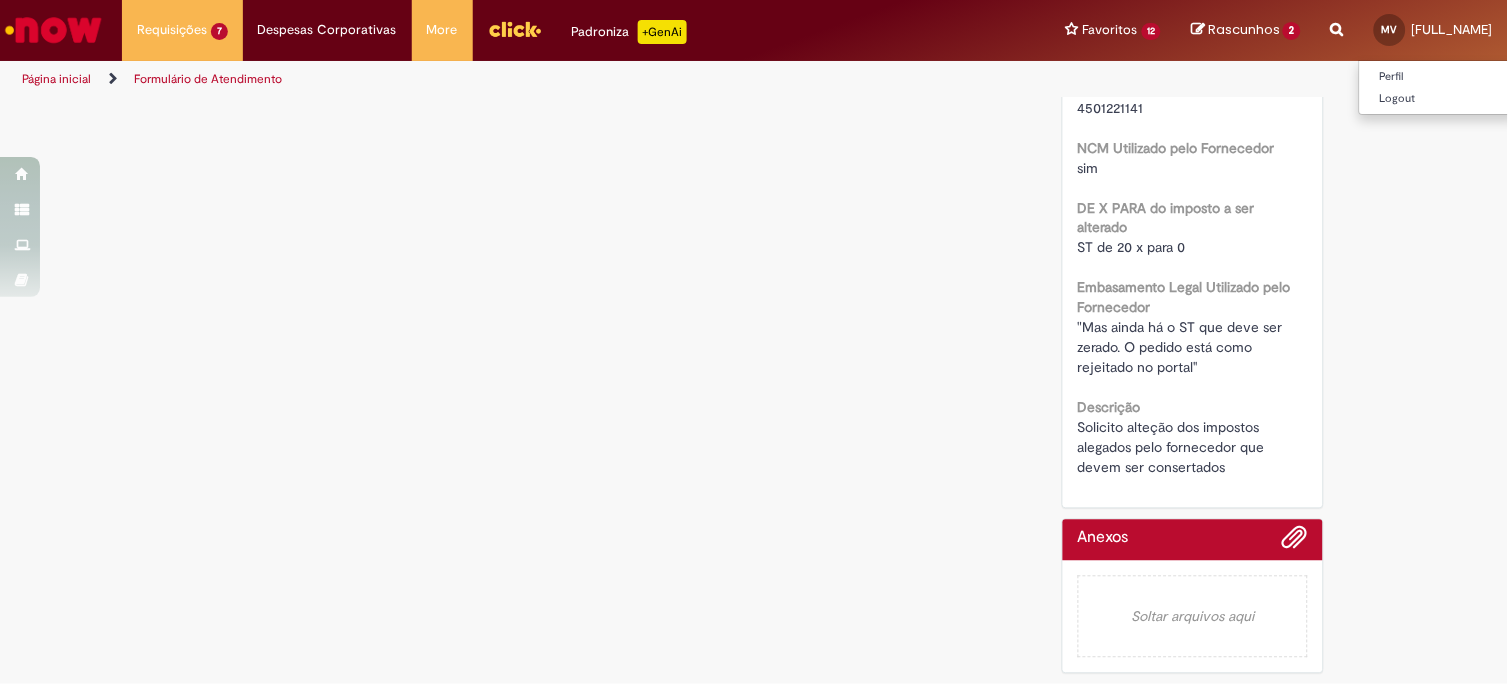 scroll, scrollTop: 0, scrollLeft: 0, axis: both 